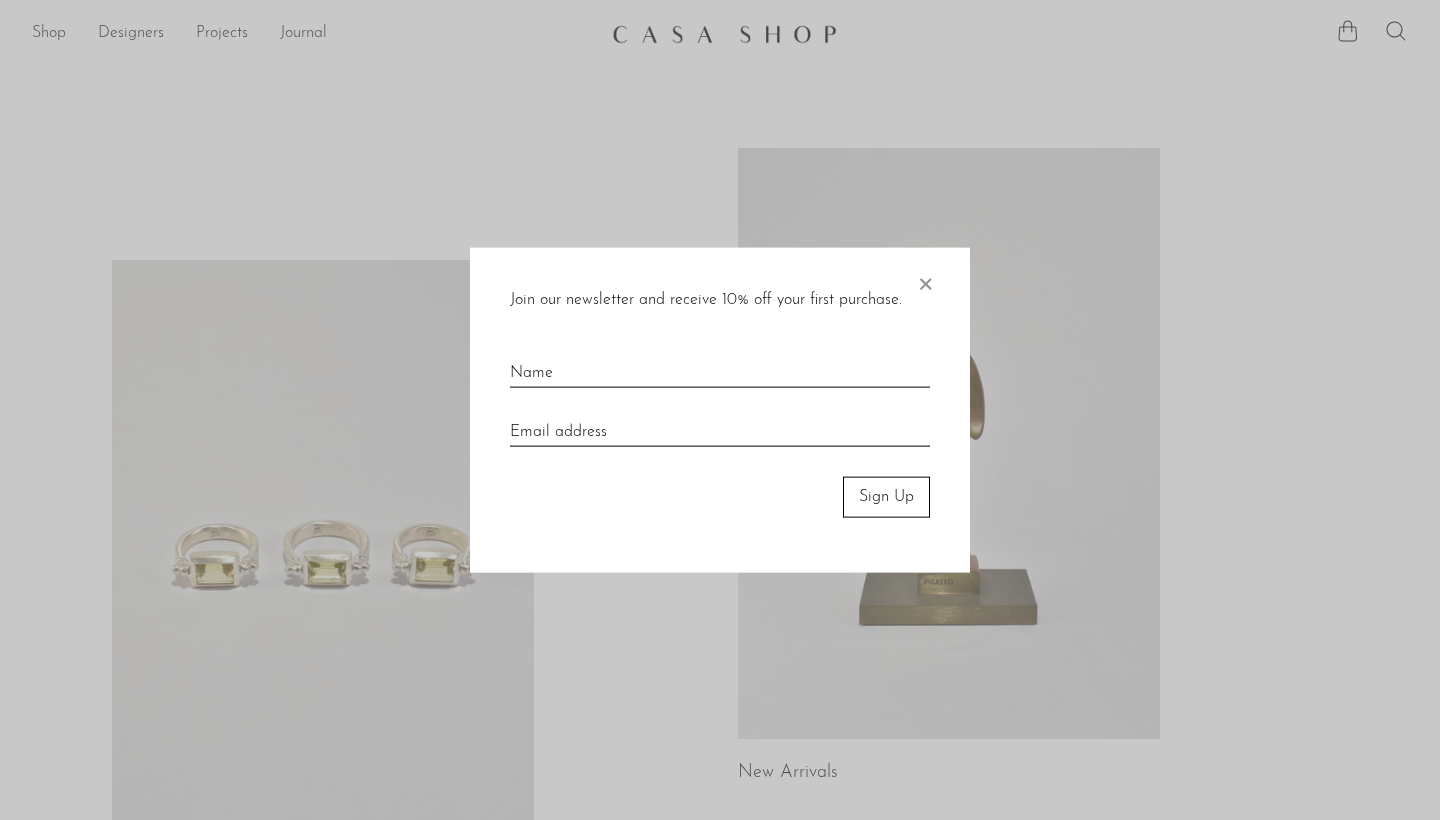 scroll, scrollTop: 0, scrollLeft: 0, axis: both 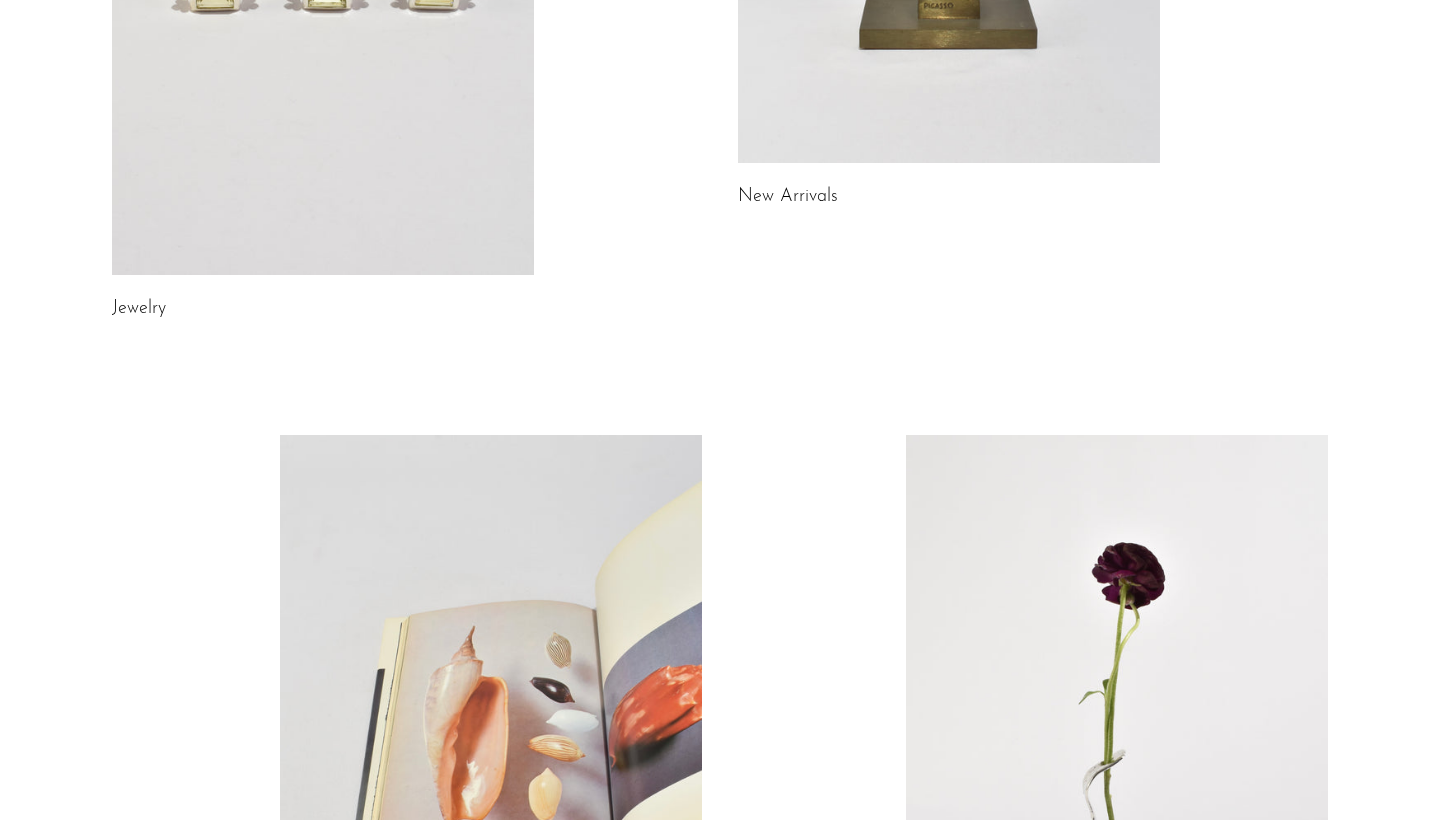 click at bounding box center [323, -21] 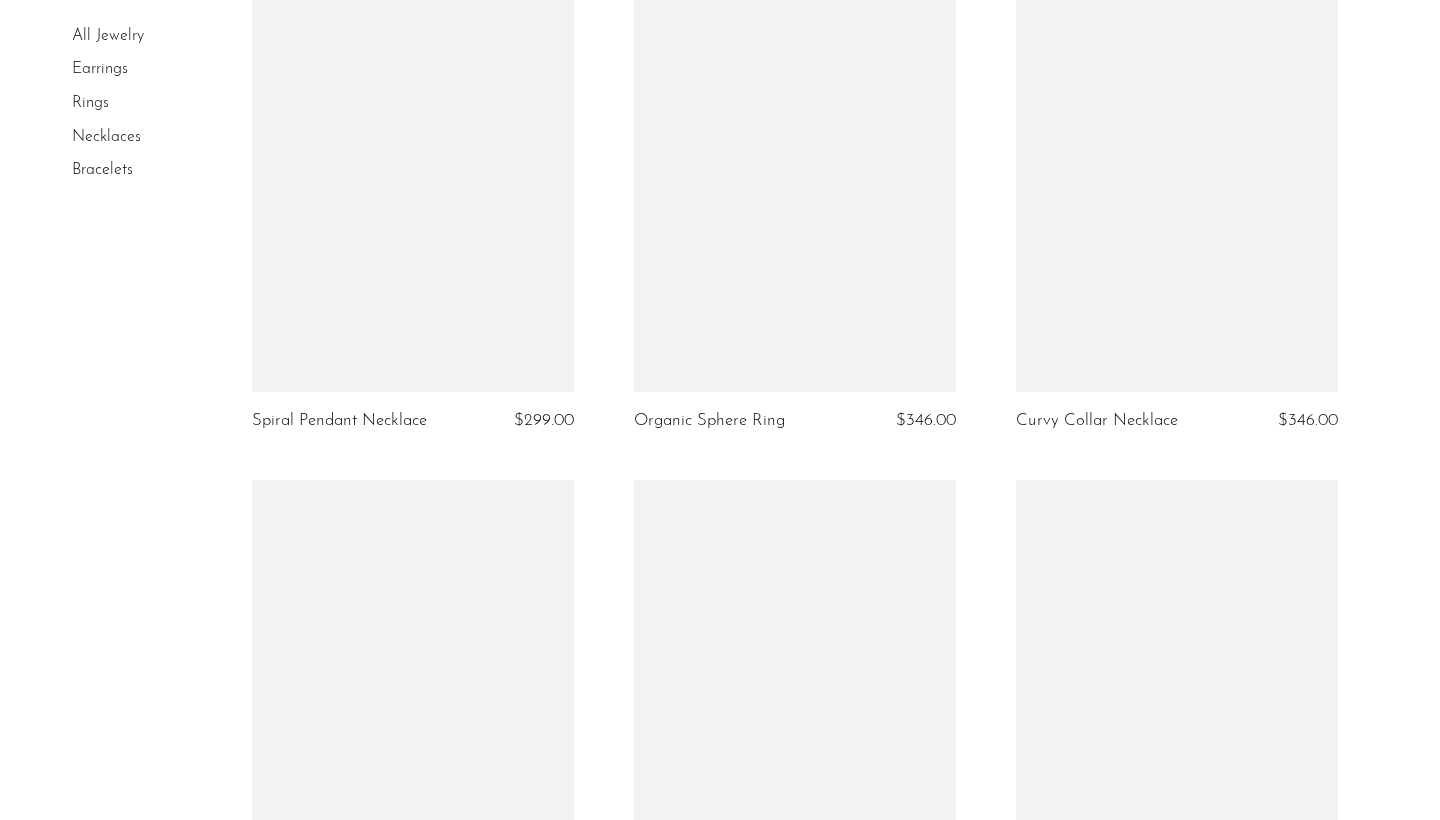 scroll, scrollTop: 4612, scrollLeft: 0, axis: vertical 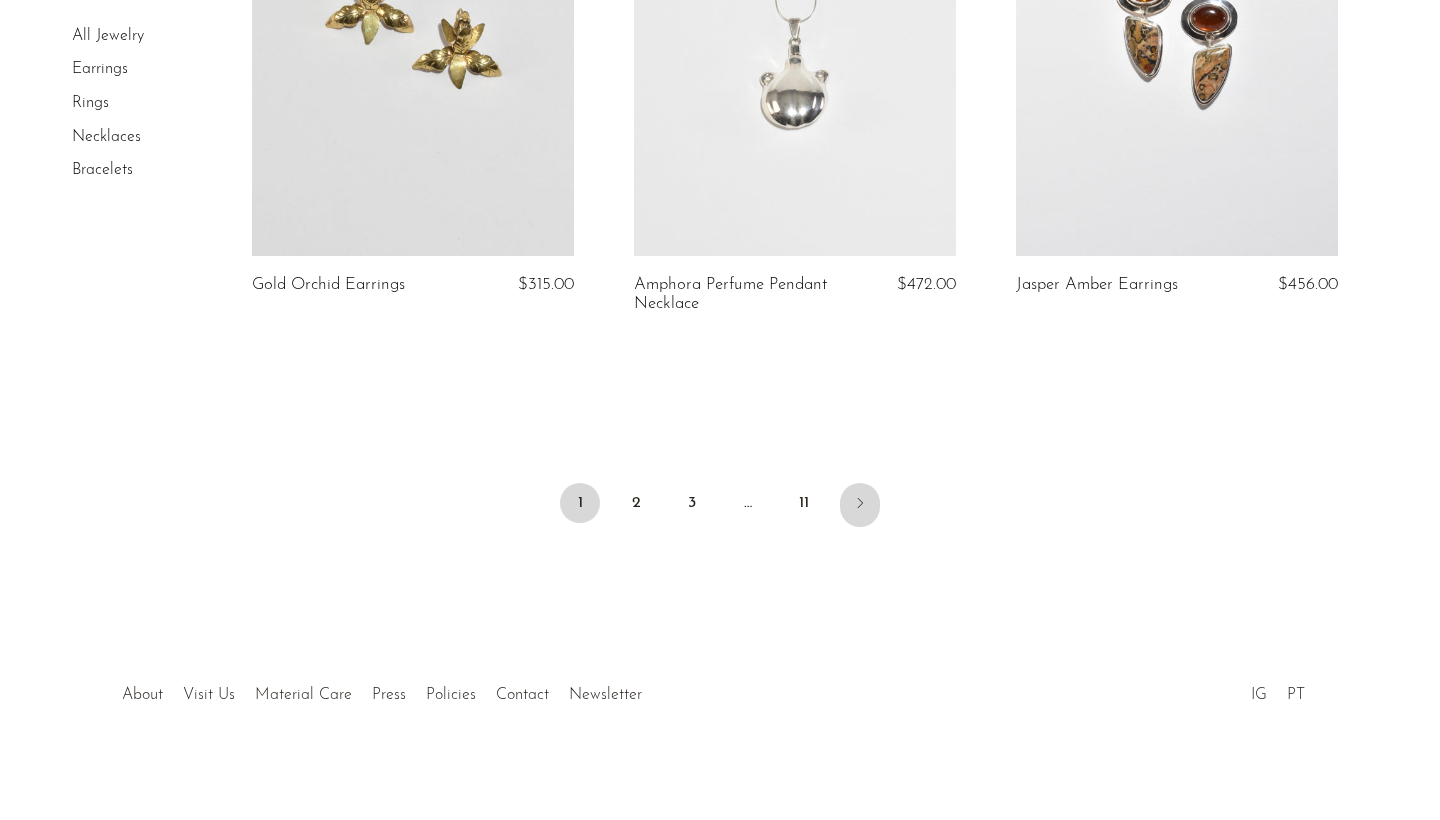 click 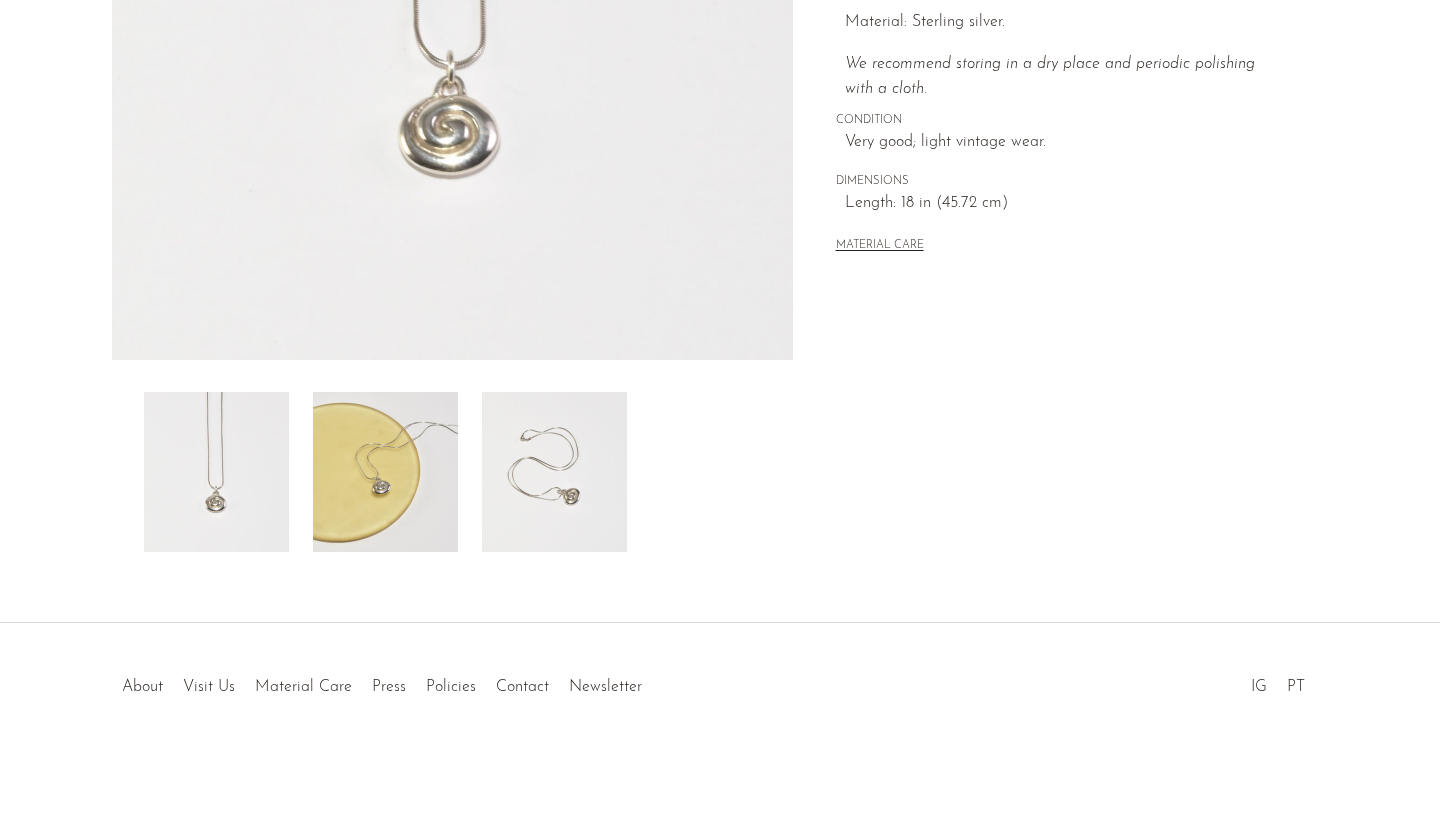 scroll, scrollTop: 482, scrollLeft: 0, axis: vertical 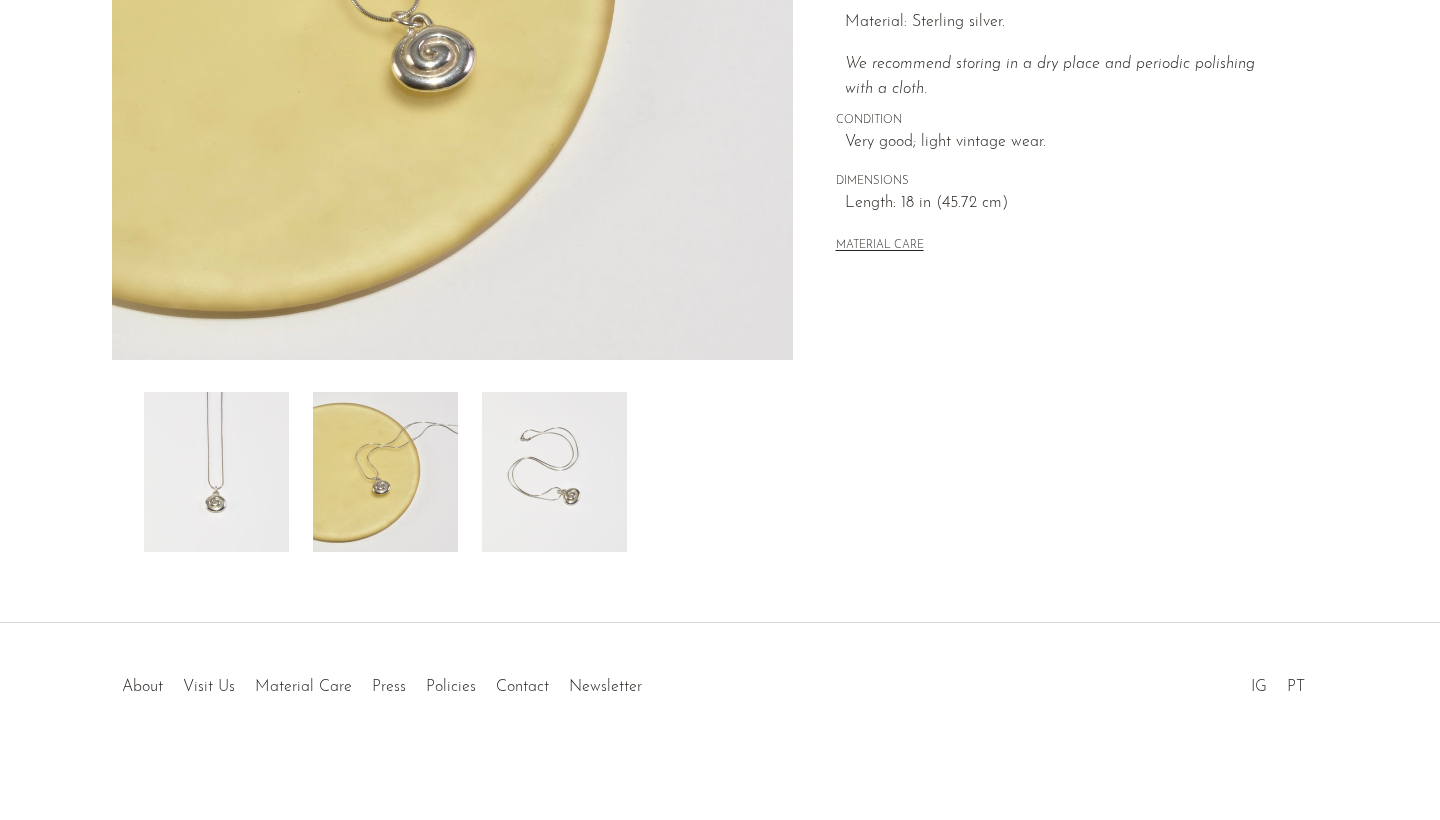 click at bounding box center (554, 472) 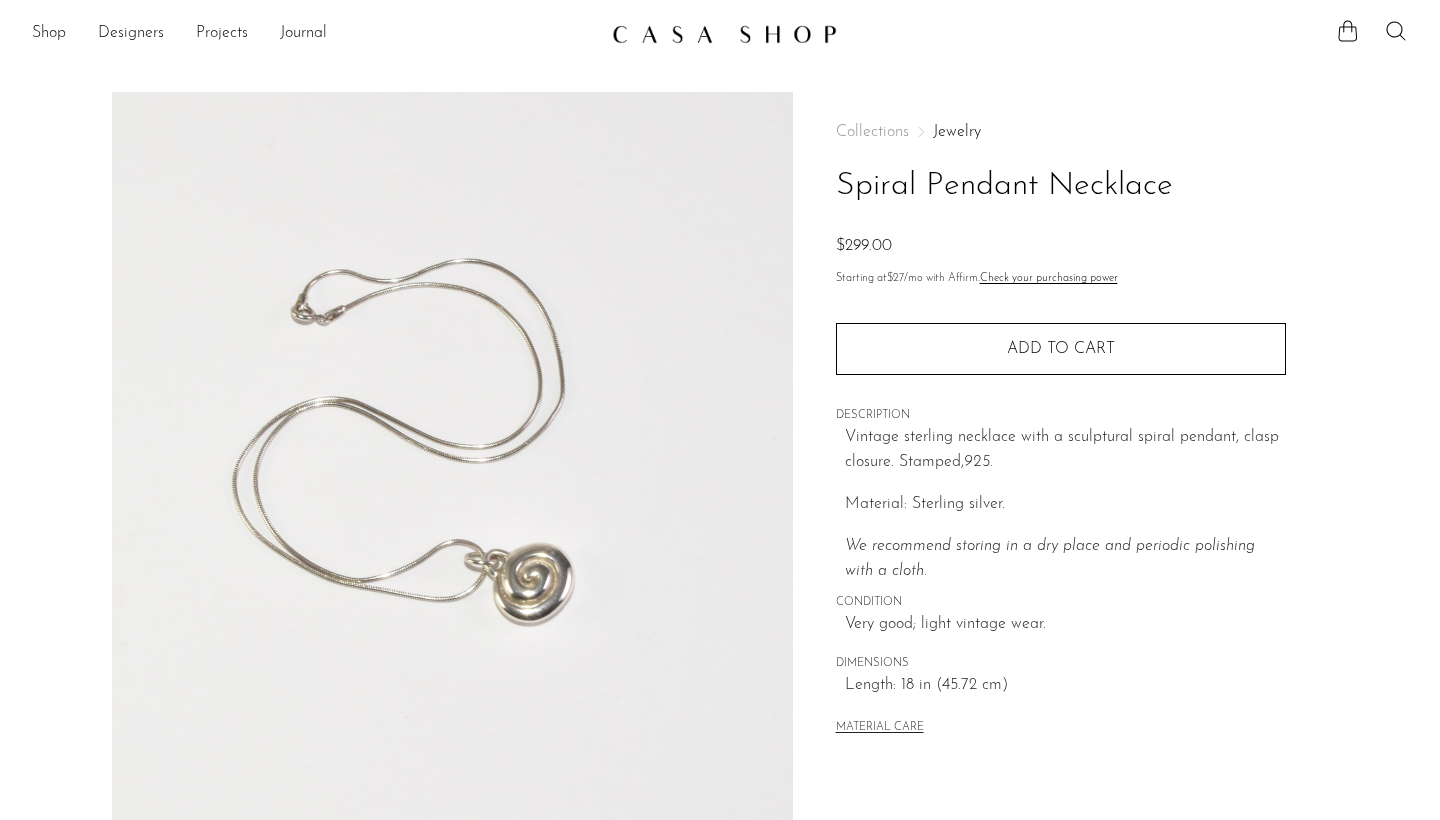 scroll, scrollTop: 0, scrollLeft: 0, axis: both 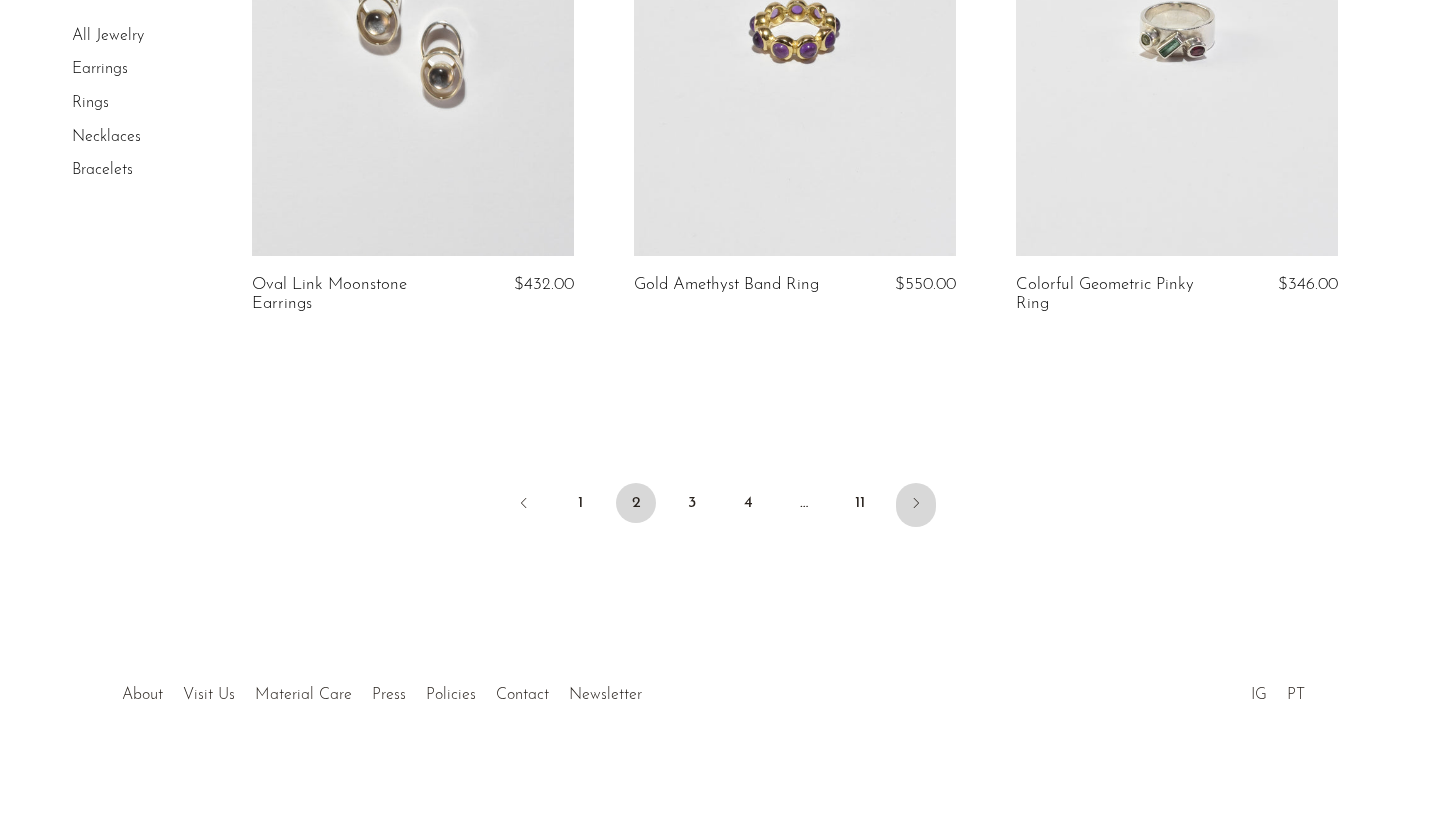 click 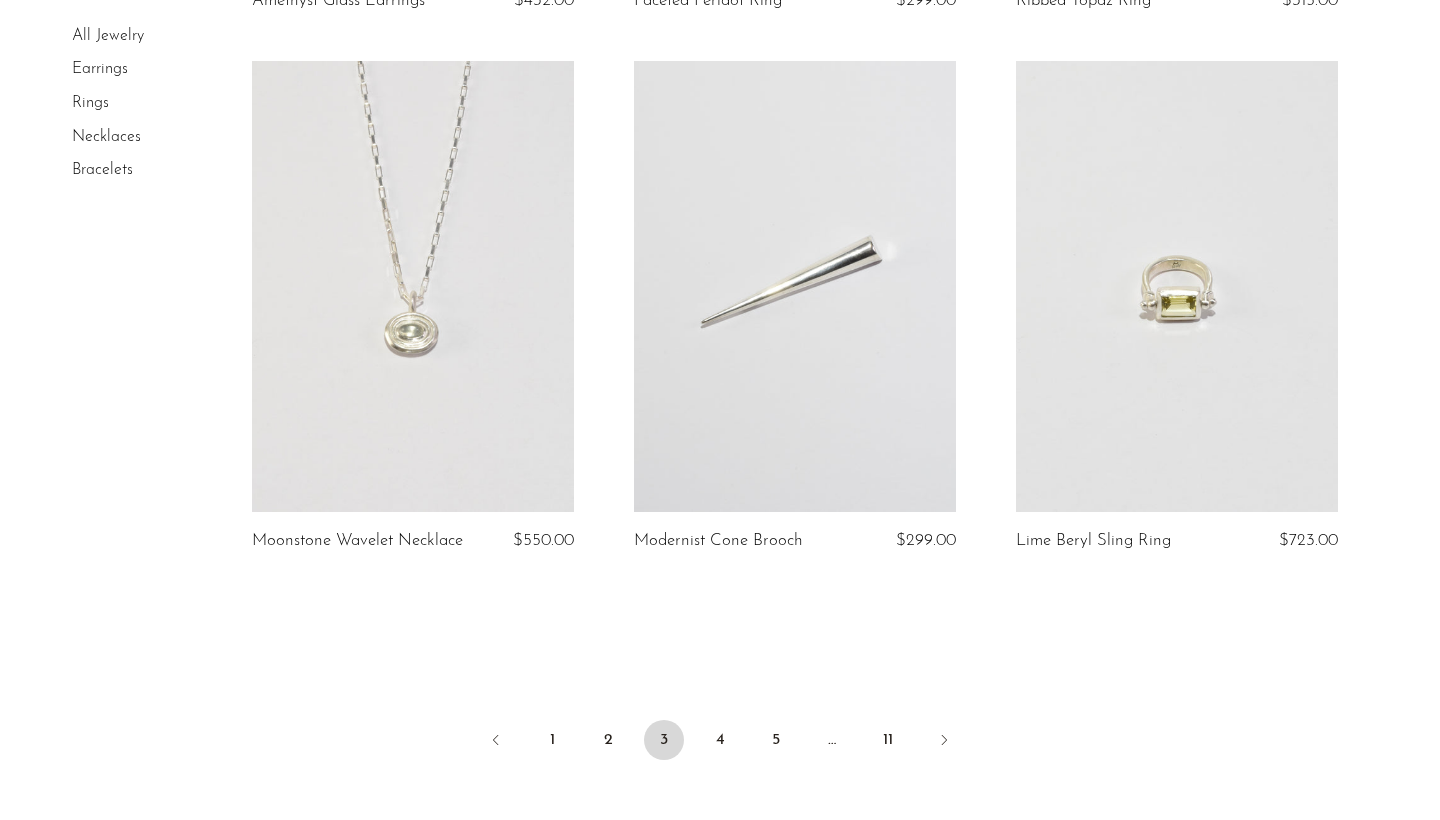 scroll, scrollTop: 6132, scrollLeft: 0, axis: vertical 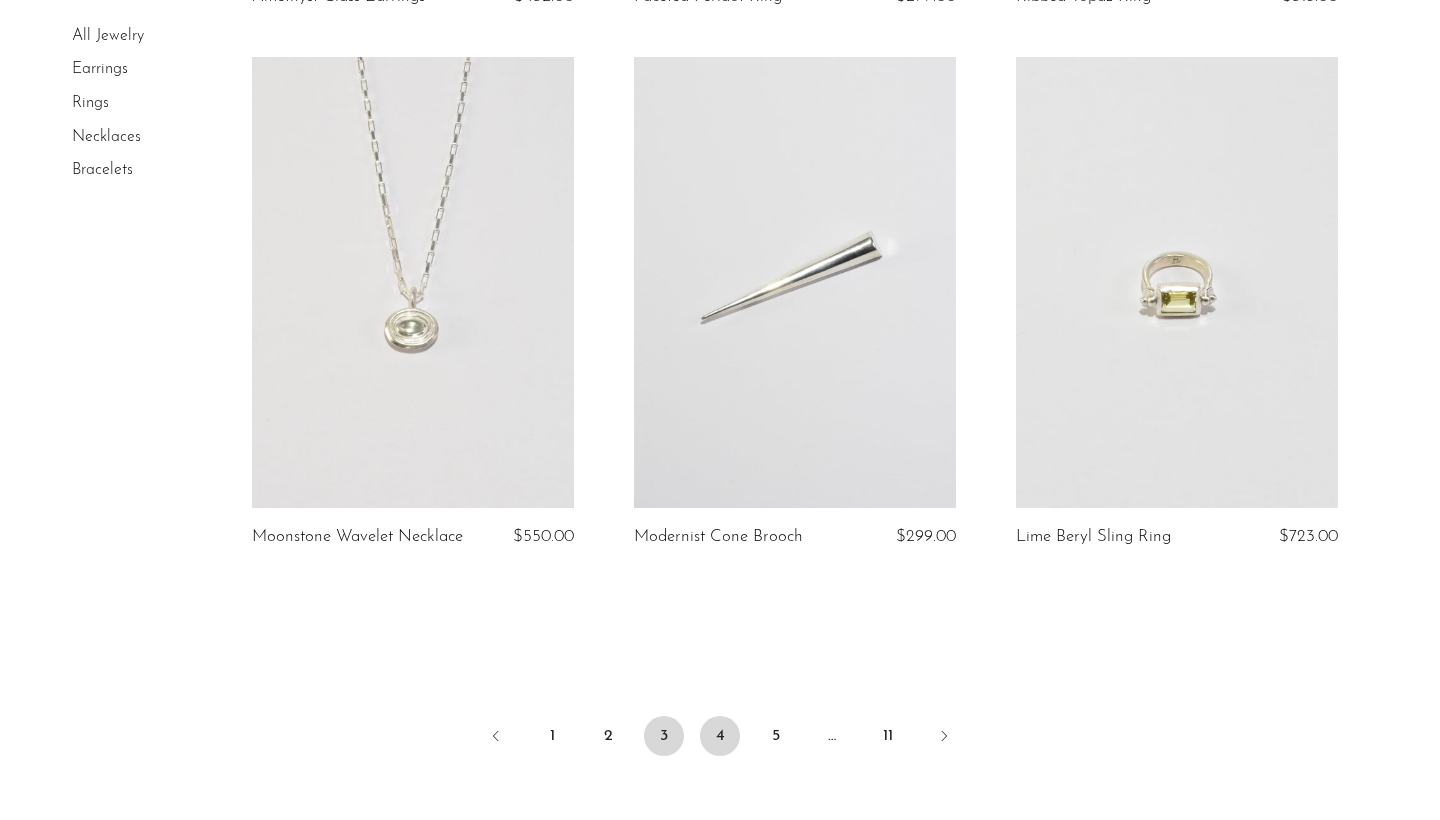 click on "4" at bounding box center (720, 736) 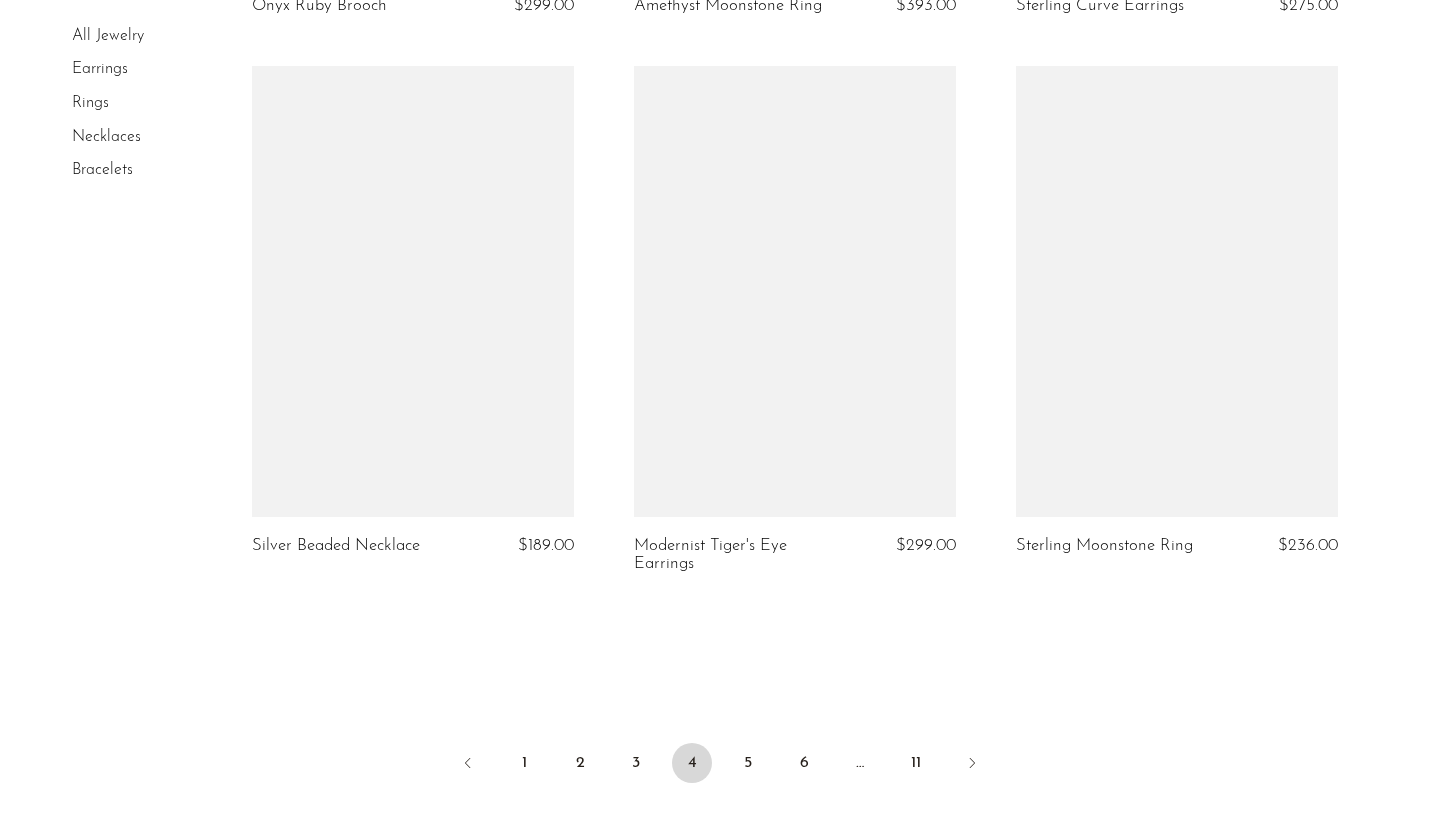 scroll, scrollTop: 6161, scrollLeft: 0, axis: vertical 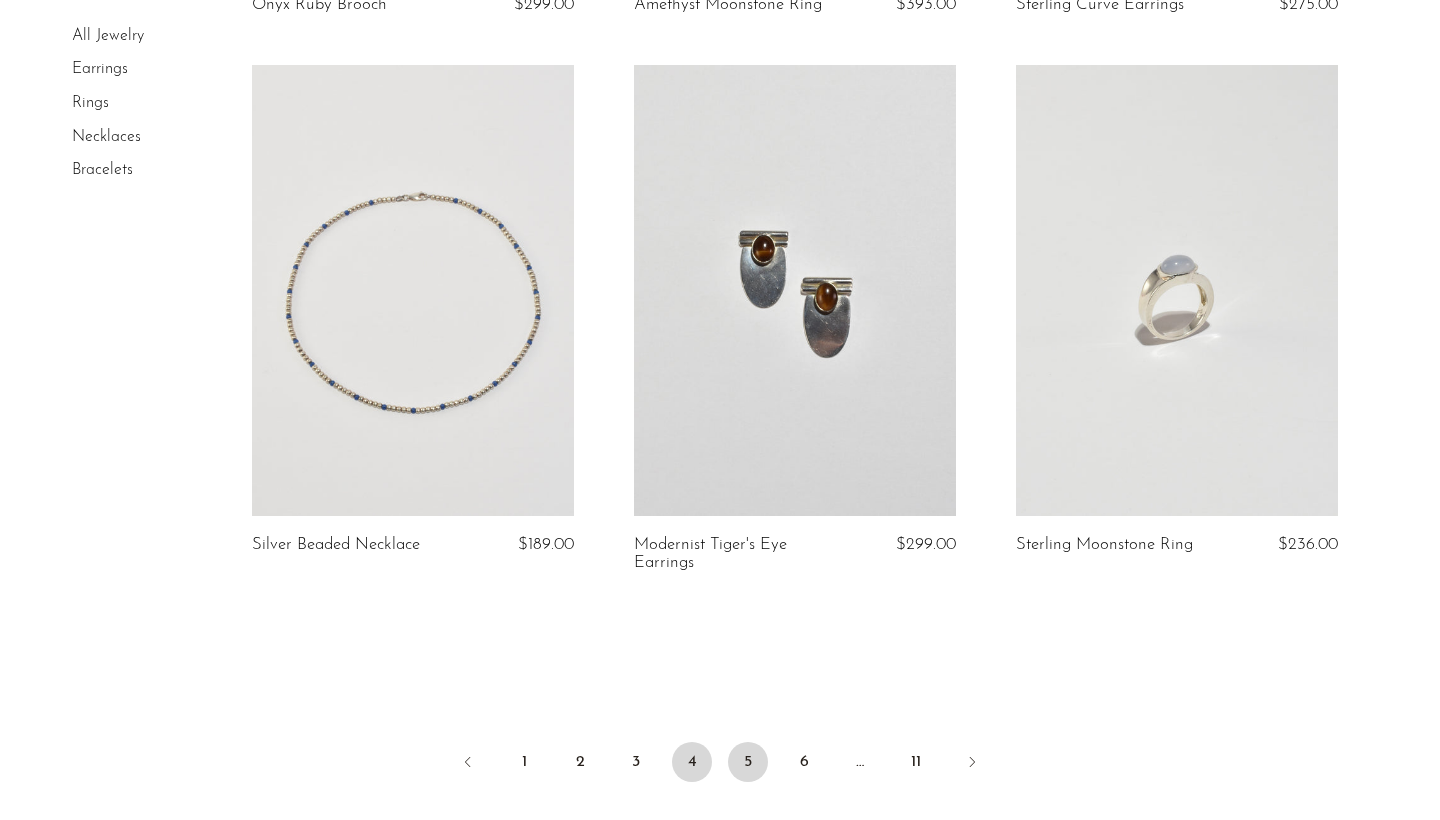 click on "5" at bounding box center (748, 762) 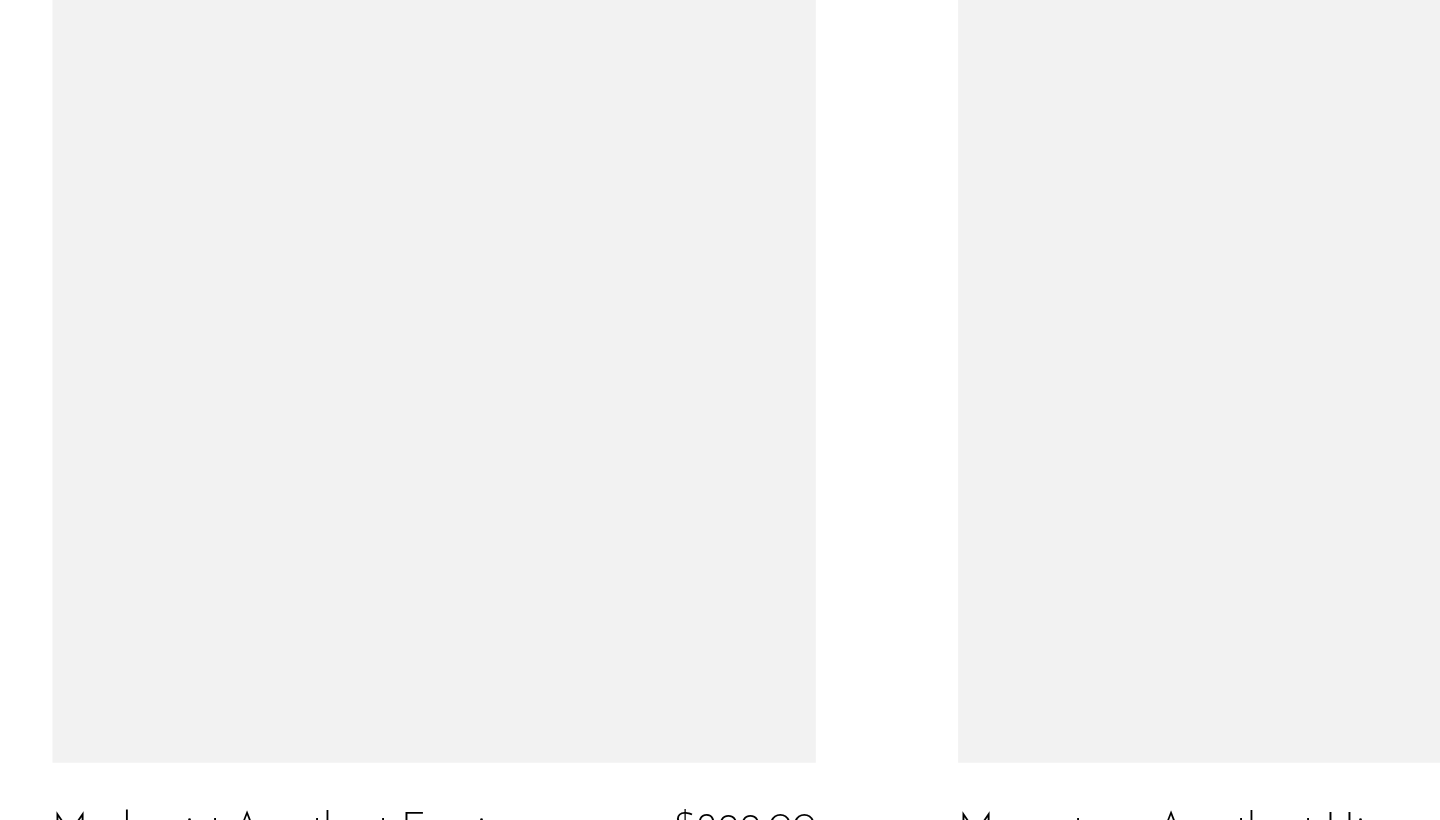 scroll, scrollTop: 1724, scrollLeft: 0, axis: vertical 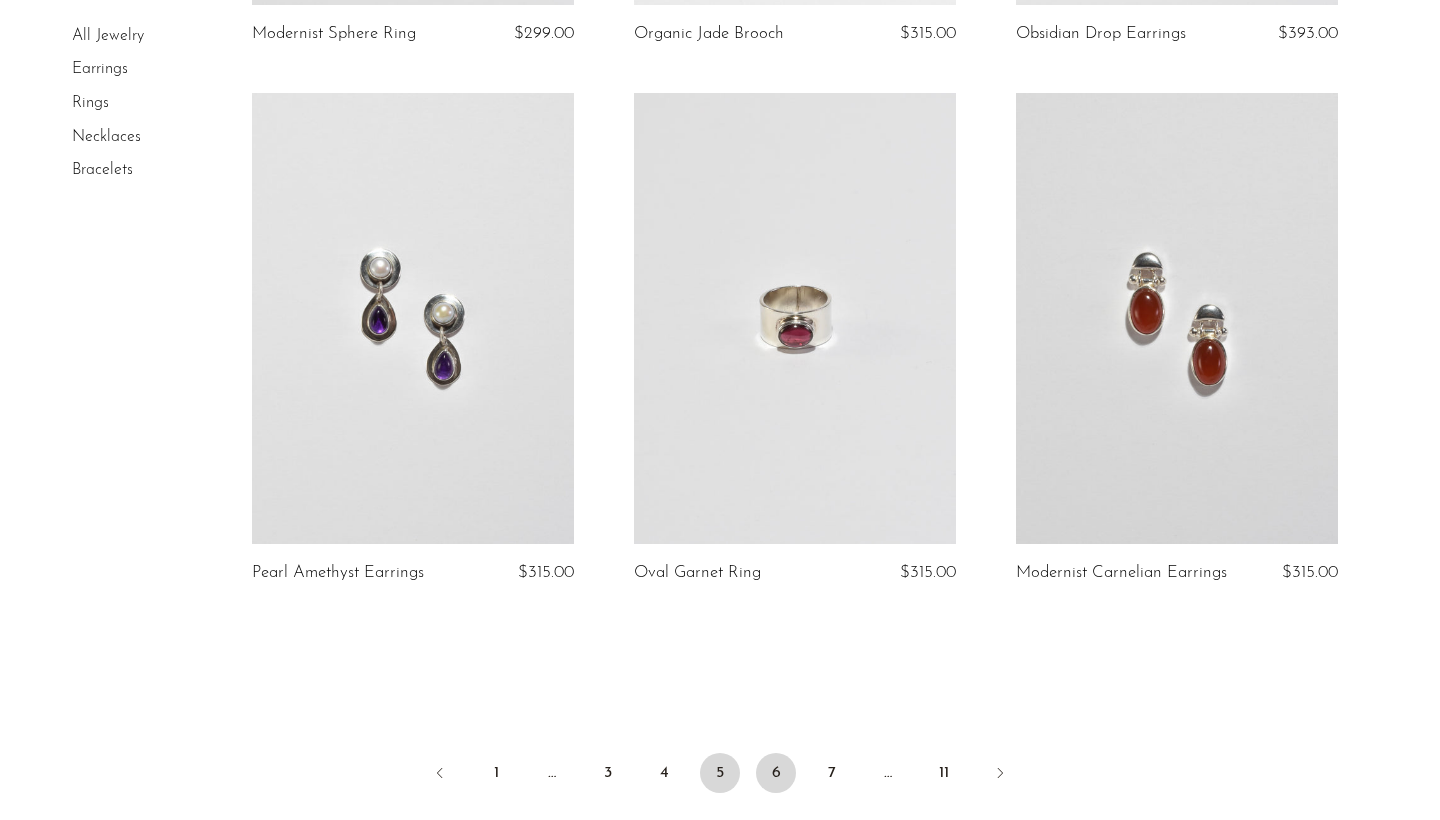 click on "6" at bounding box center [776, 773] 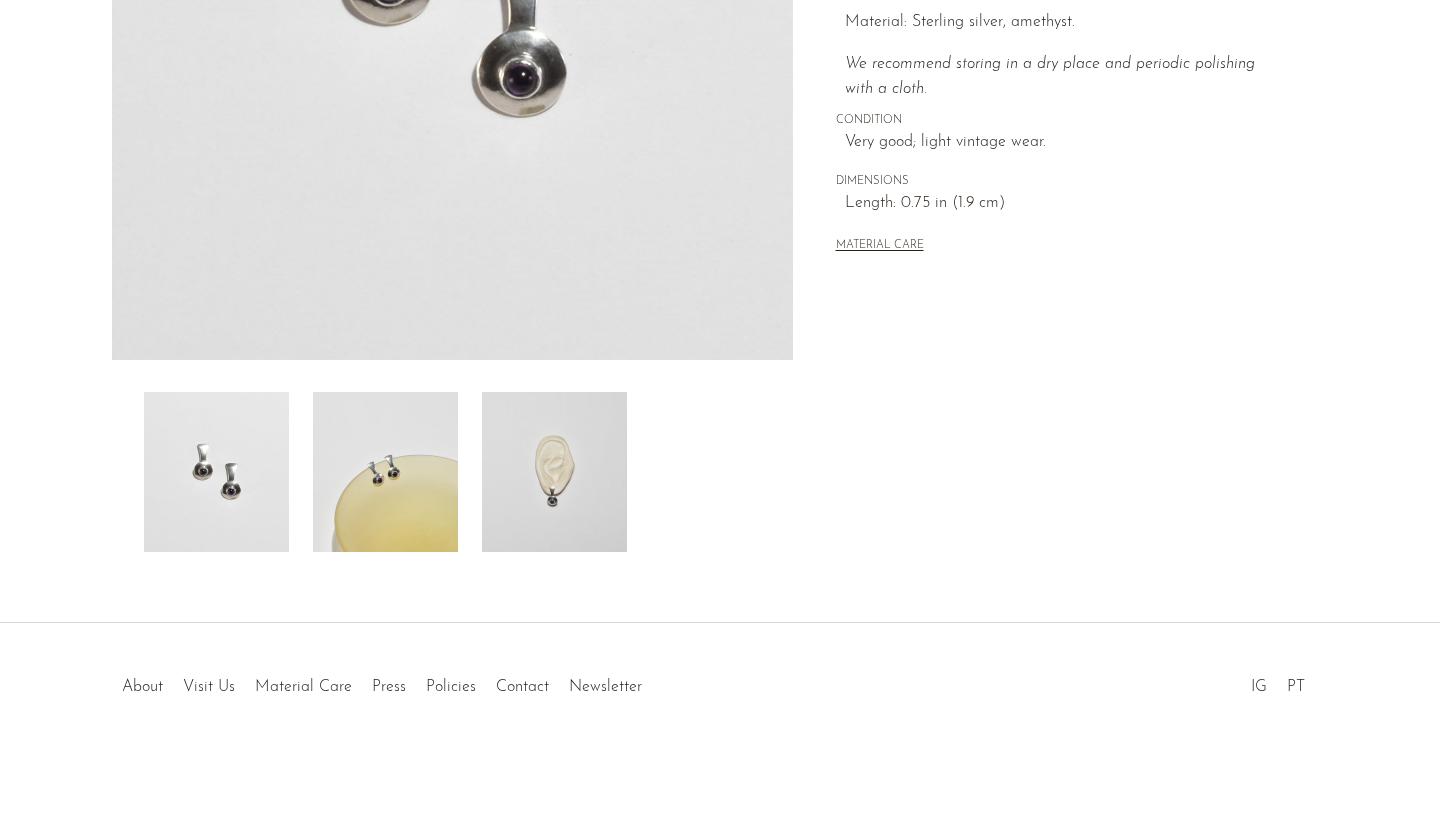 scroll, scrollTop: 482, scrollLeft: 0, axis: vertical 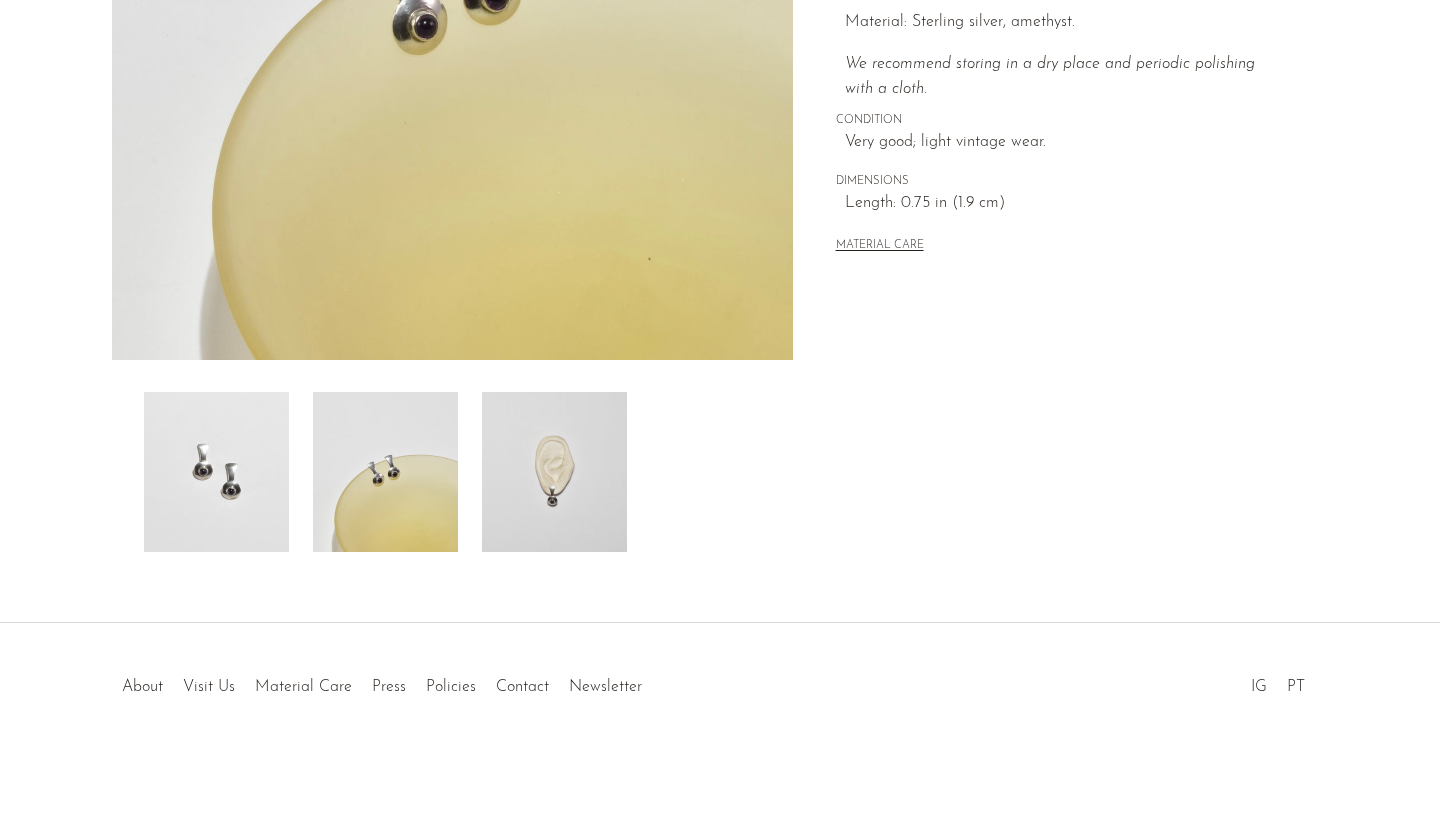 click at bounding box center (554, 472) 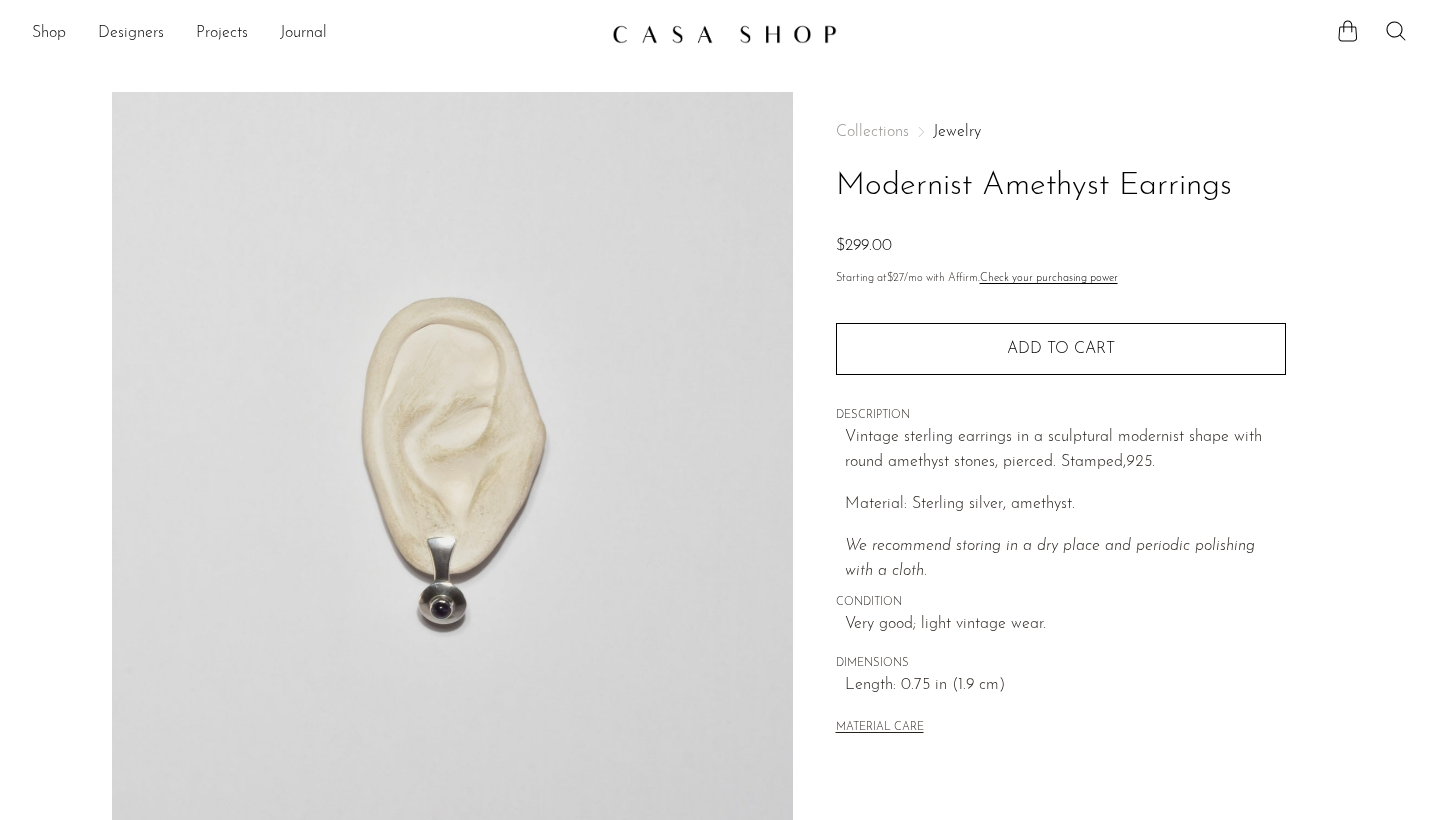 scroll, scrollTop: 0, scrollLeft: 0, axis: both 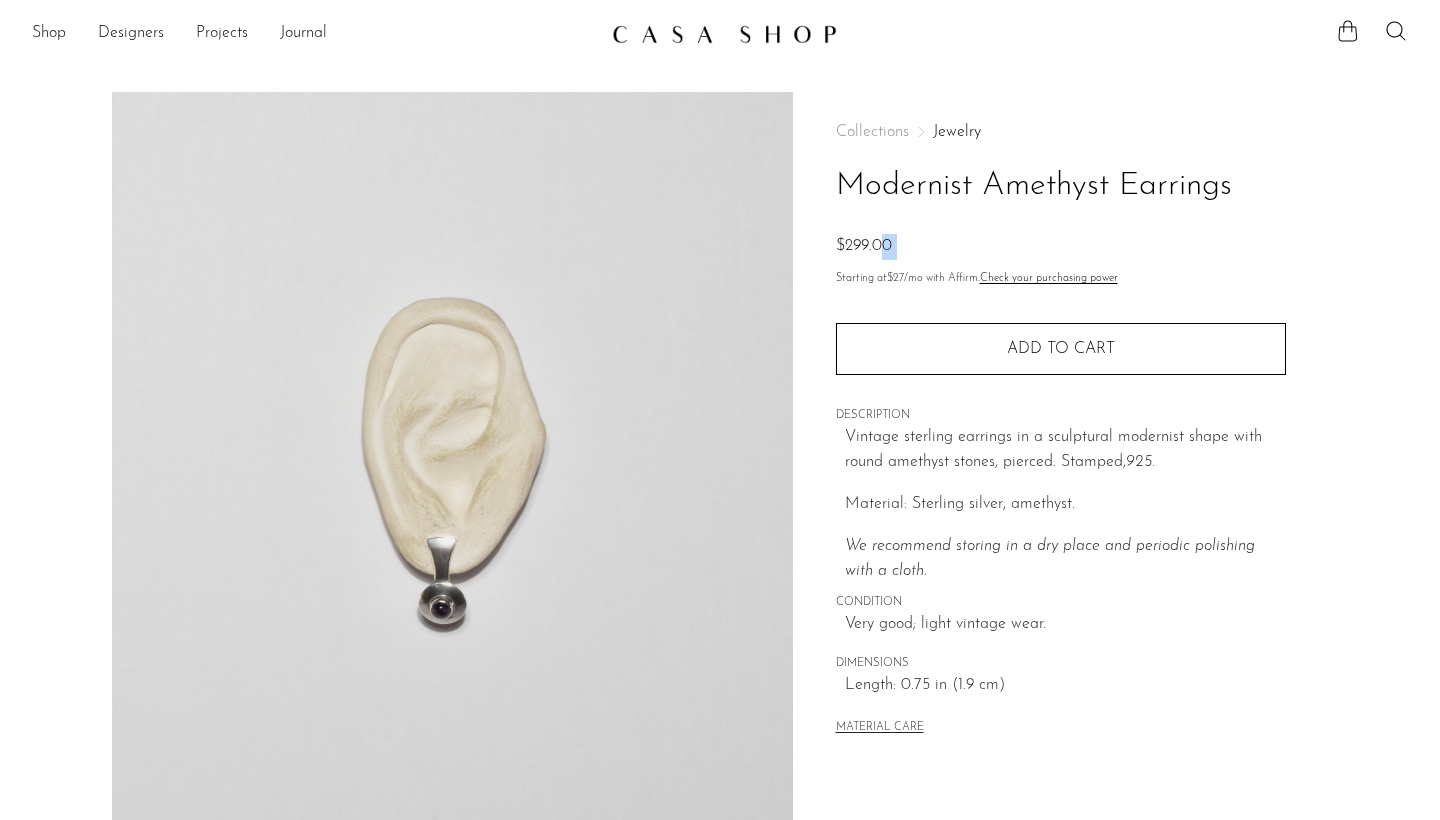 click on "Vintage sterling earrings in a sculptural modernist shape with round amethyst stones, pierced. Stamped,  925.
Material: Sterling silver, amethyst.
We recommend storing in a dry place and periodic polishing with a cloth." at bounding box center (1065, 505) 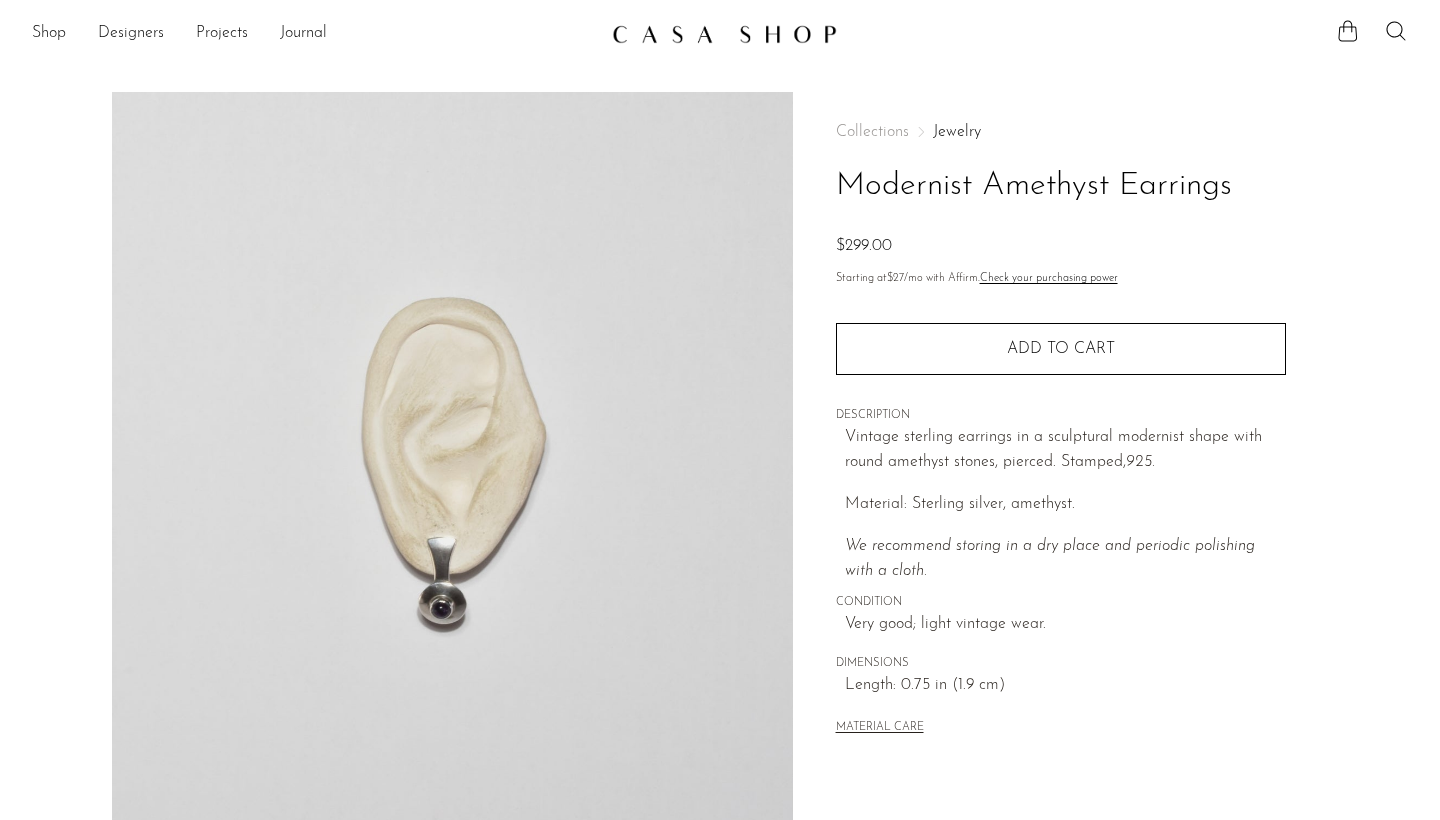 click on "Vintage sterling earrings in a sculptural modernist shape with round amethyst stones, pierced. Stamped,  925.
Material: Sterling silver, amethyst.
We recommend storing in a dry place and periodic polishing with a cloth." at bounding box center (1065, 505) 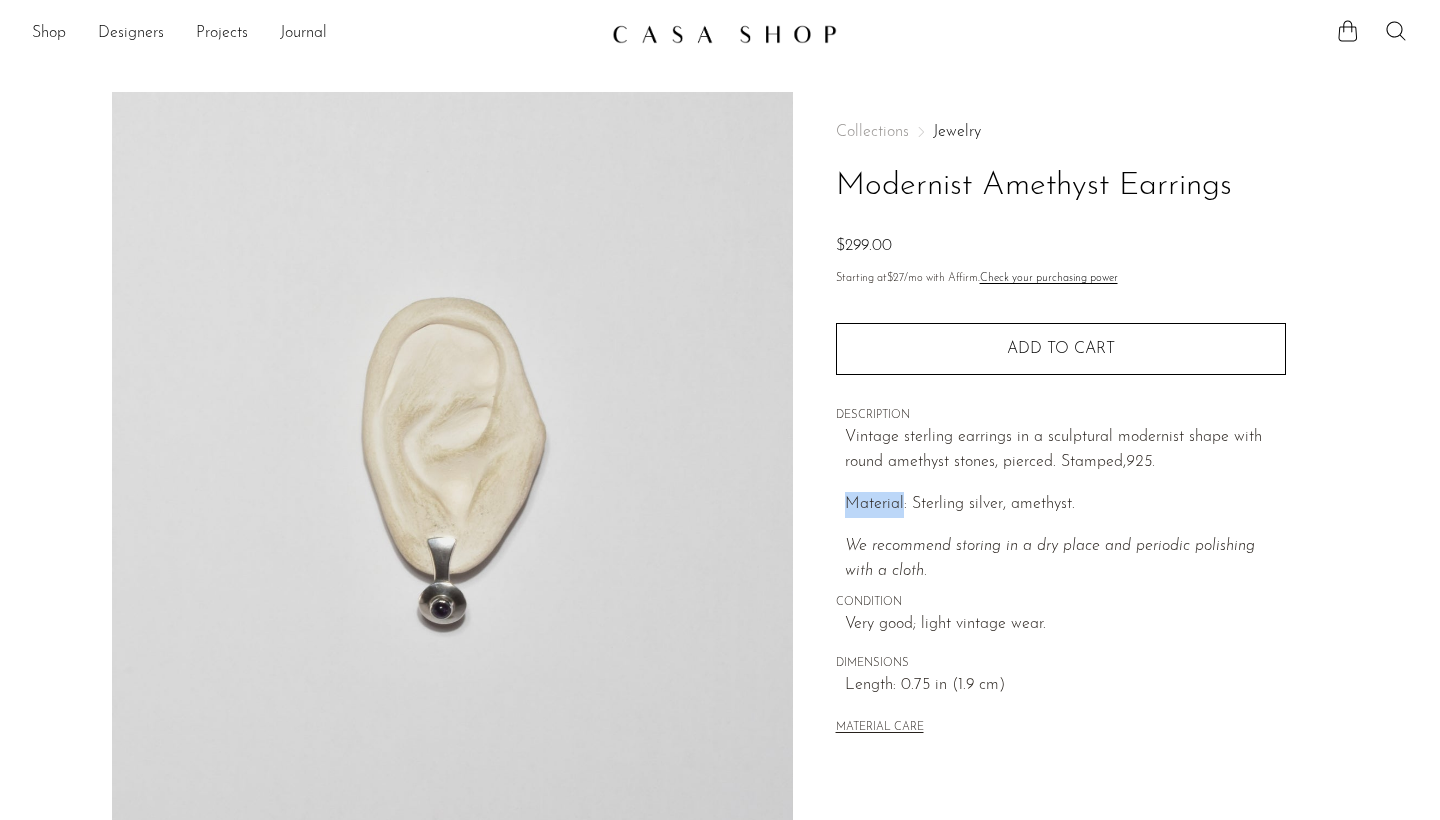 click on "Vintage sterling earrings in a sculptural modernist shape with round amethyst stones, pierced. Stamped,  925.
Material: Sterling silver, amethyst.
We recommend storing in a dry place and periodic polishing with a cloth." at bounding box center [1065, 505] 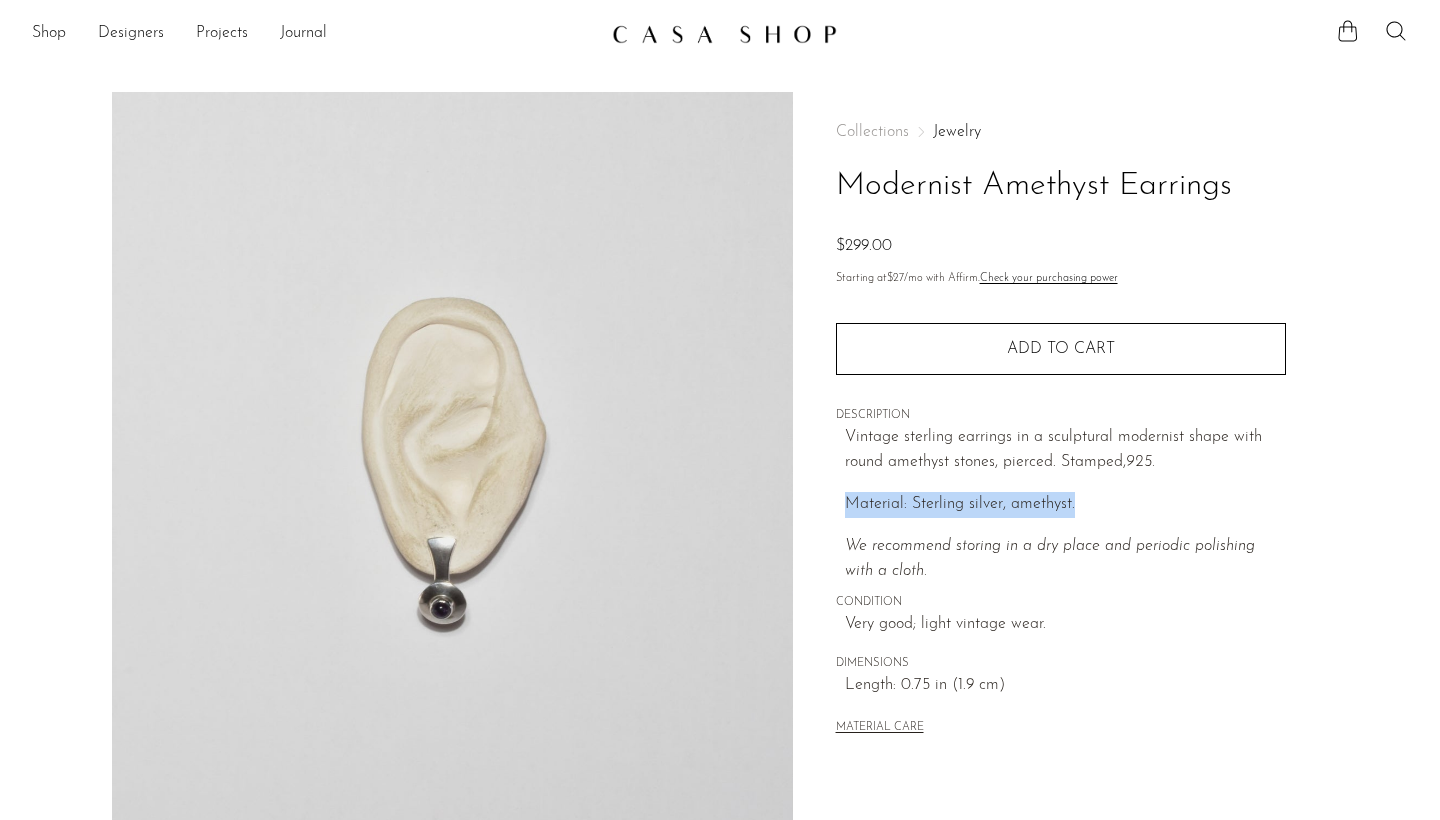 click on "Modernist Amethyst Earrings
$299.00" at bounding box center [720, 563] 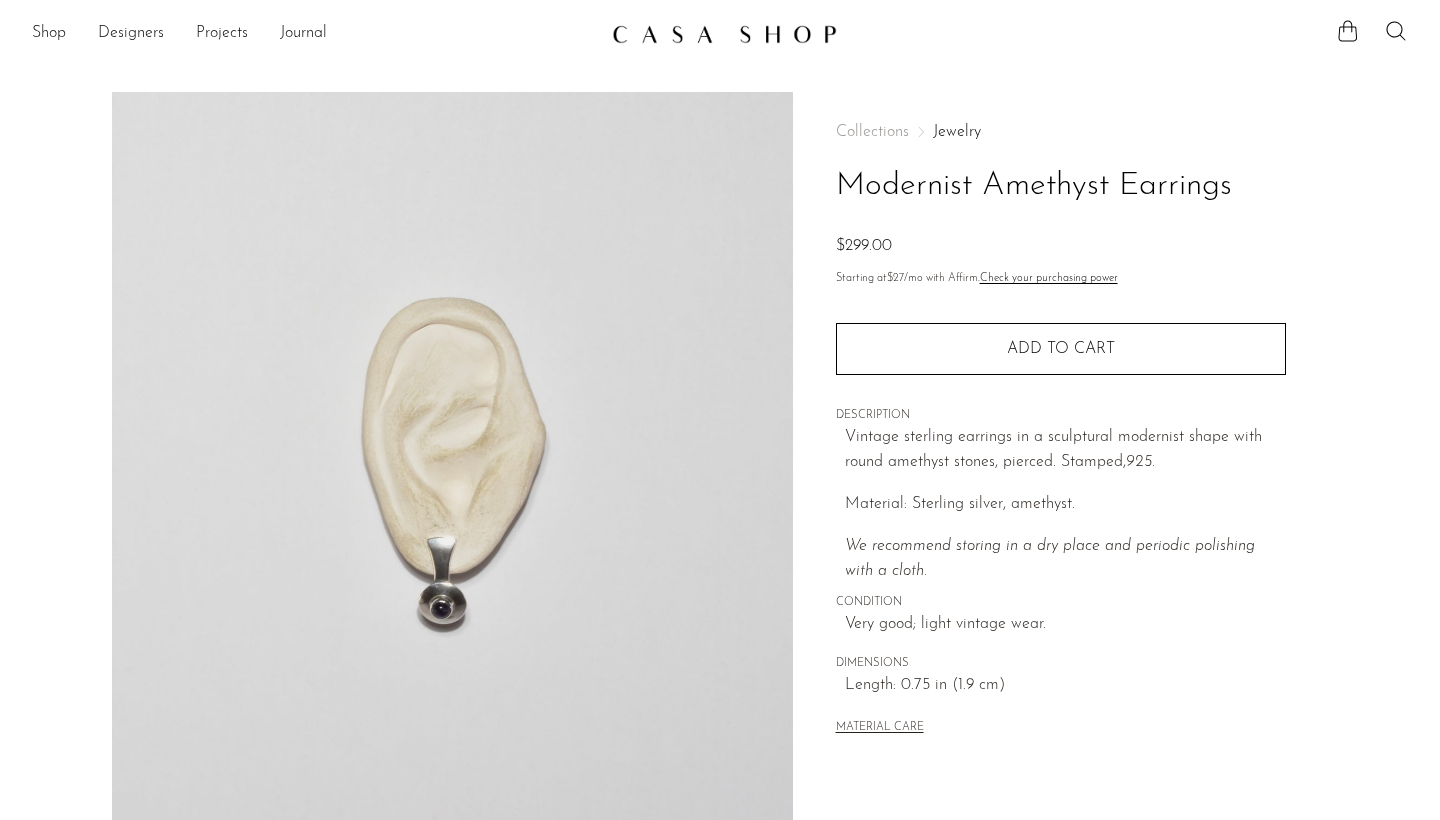 click on "Modernist Amethyst Earrings
$299.00" at bounding box center (720, 563) 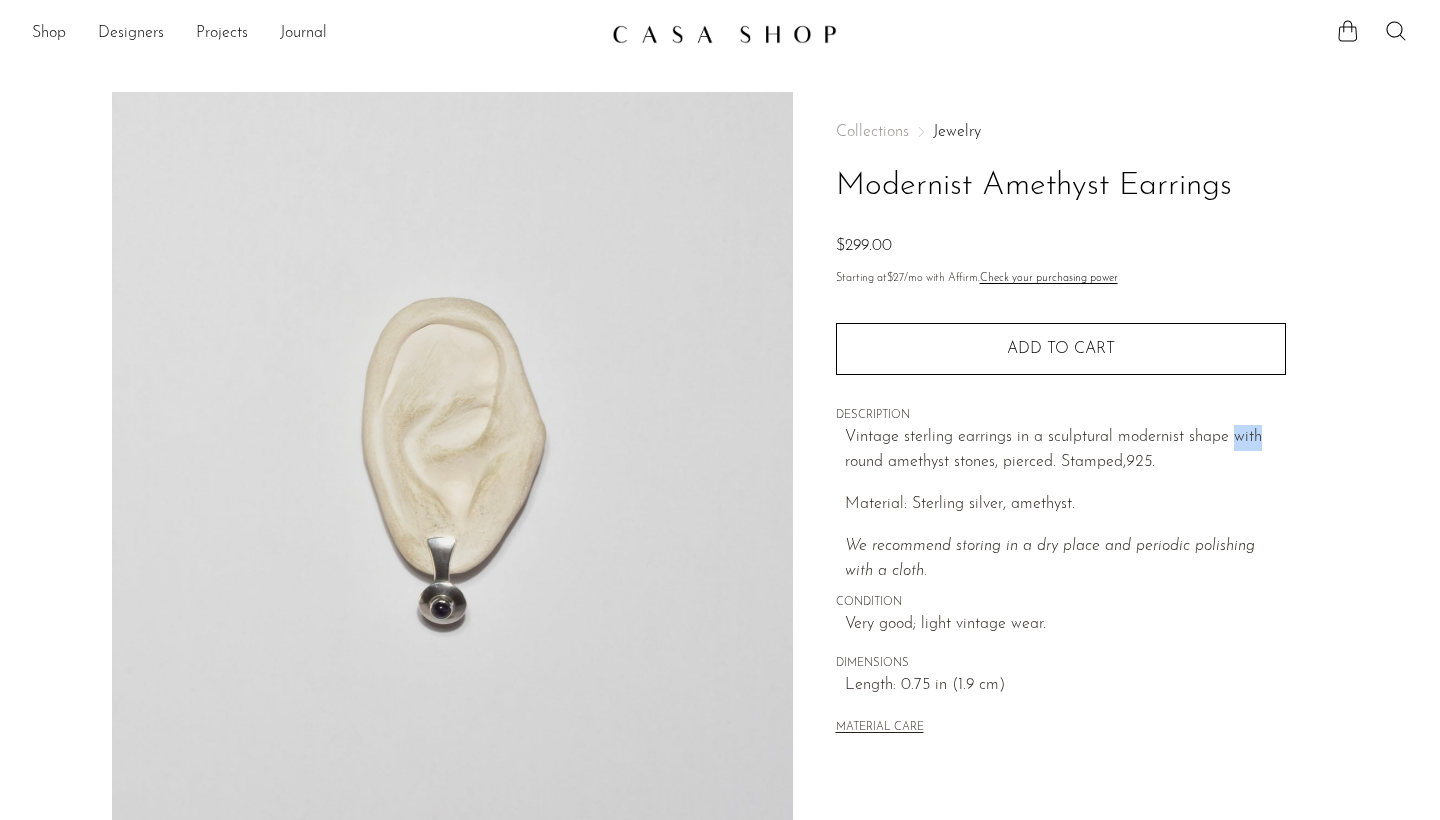 click on "Modernist Amethyst Earrings
$299.00" at bounding box center (720, 563) 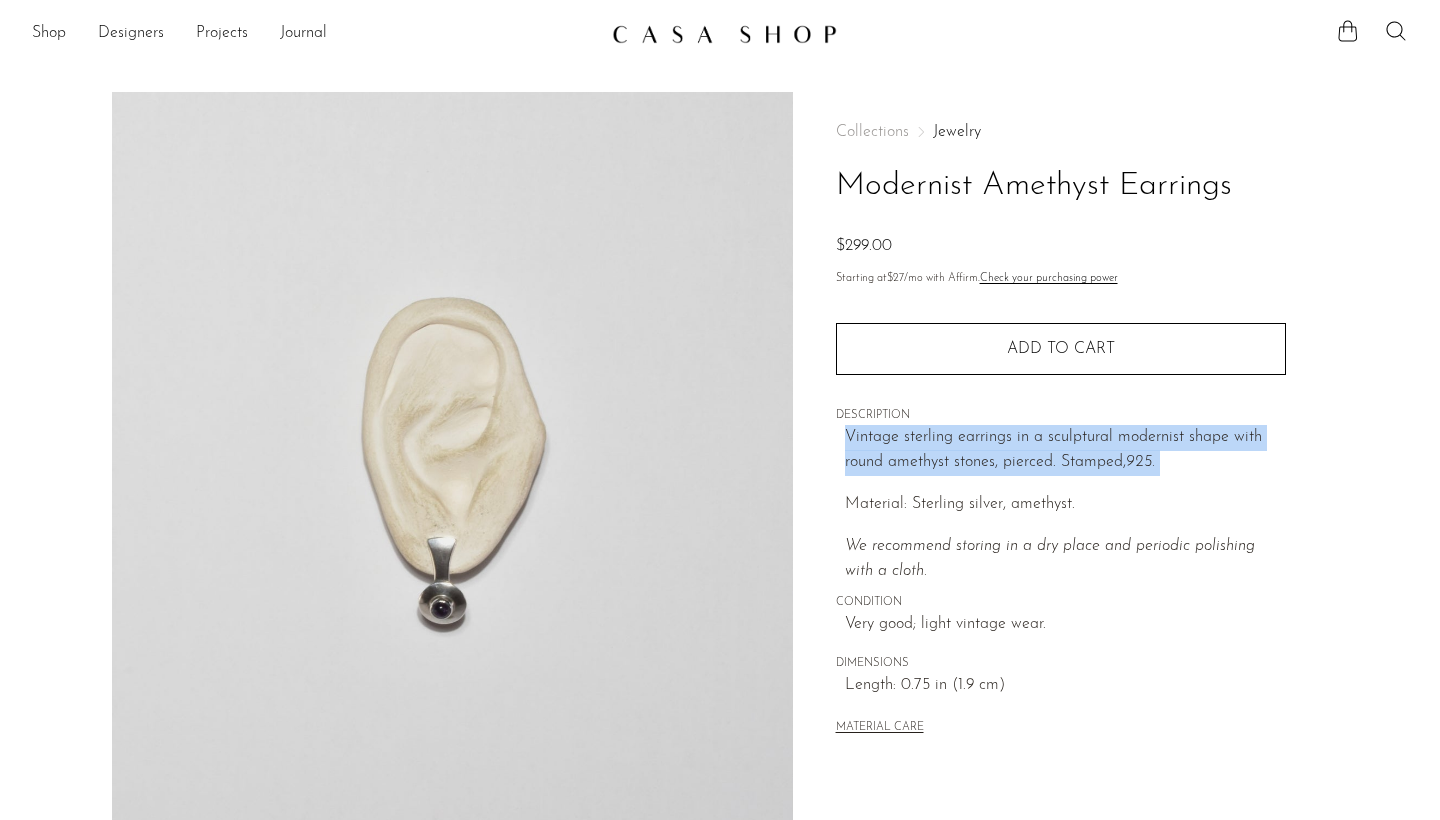 click on "Modernist Amethyst Earrings
$299.00" at bounding box center (720, 563) 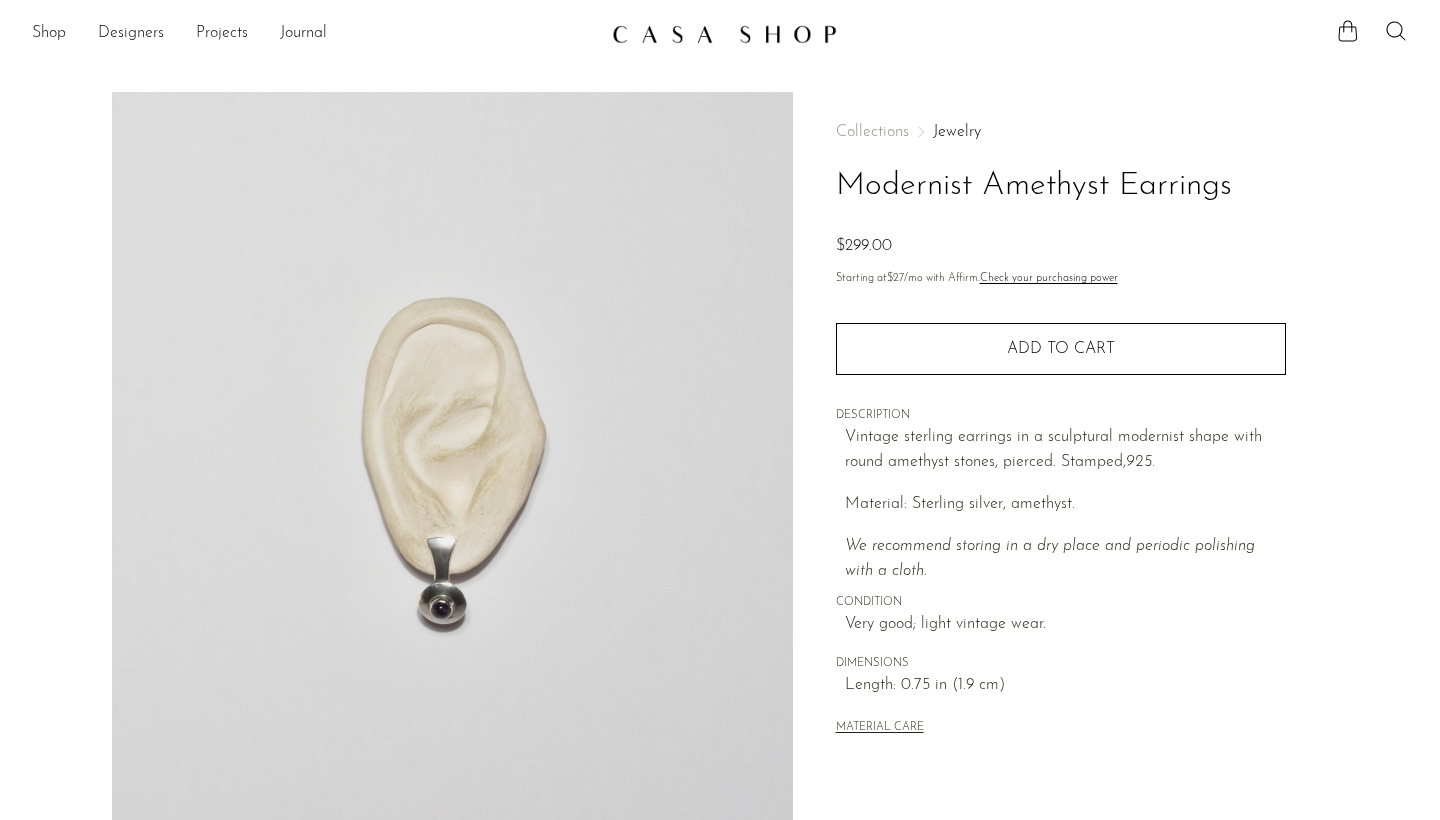 click on "Modernist Amethyst Earrings
$299.00" at bounding box center (720, 563) 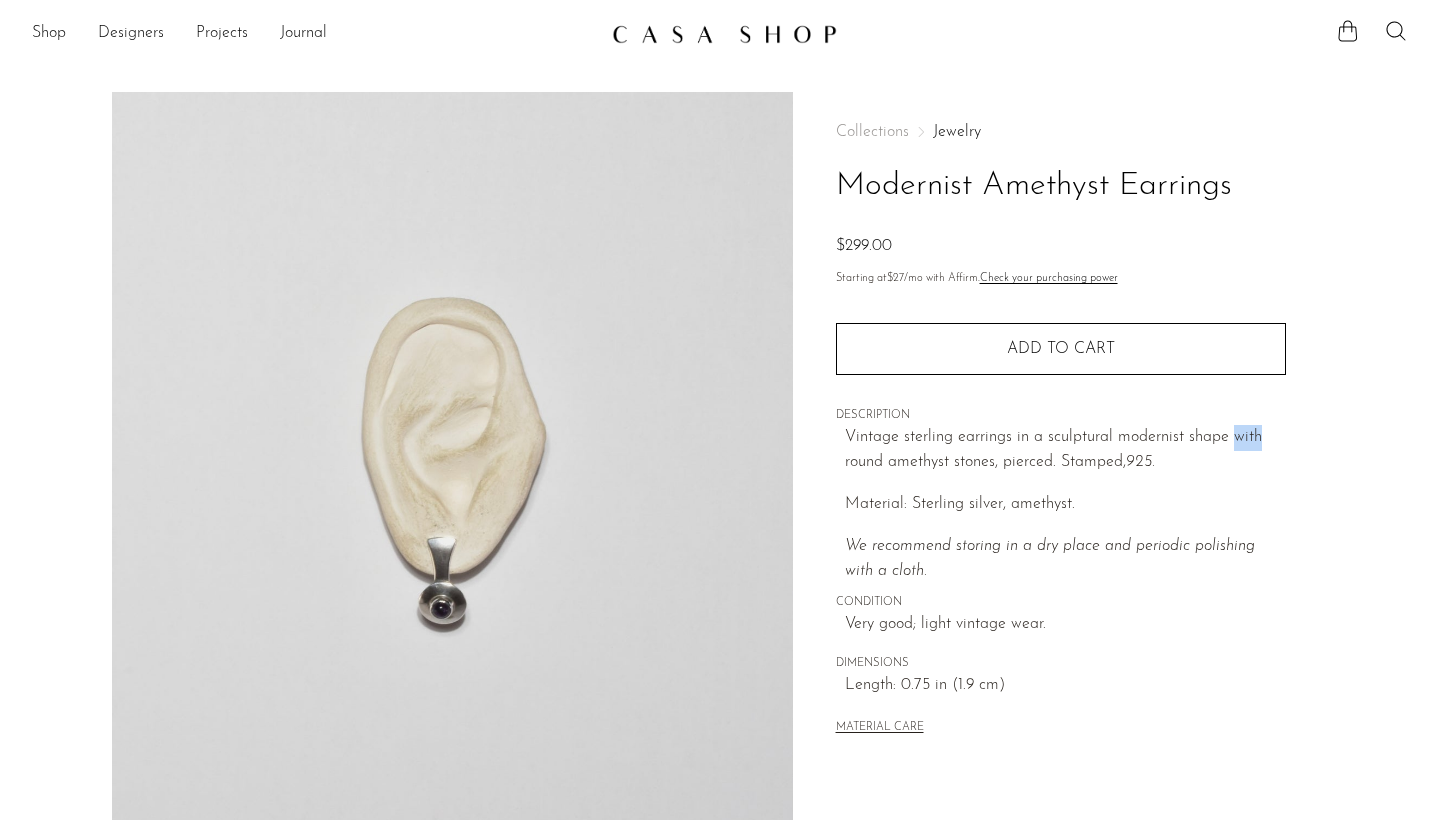 click on "Modernist Amethyst Earrings
$299.00" at bounding box center [720, 563] 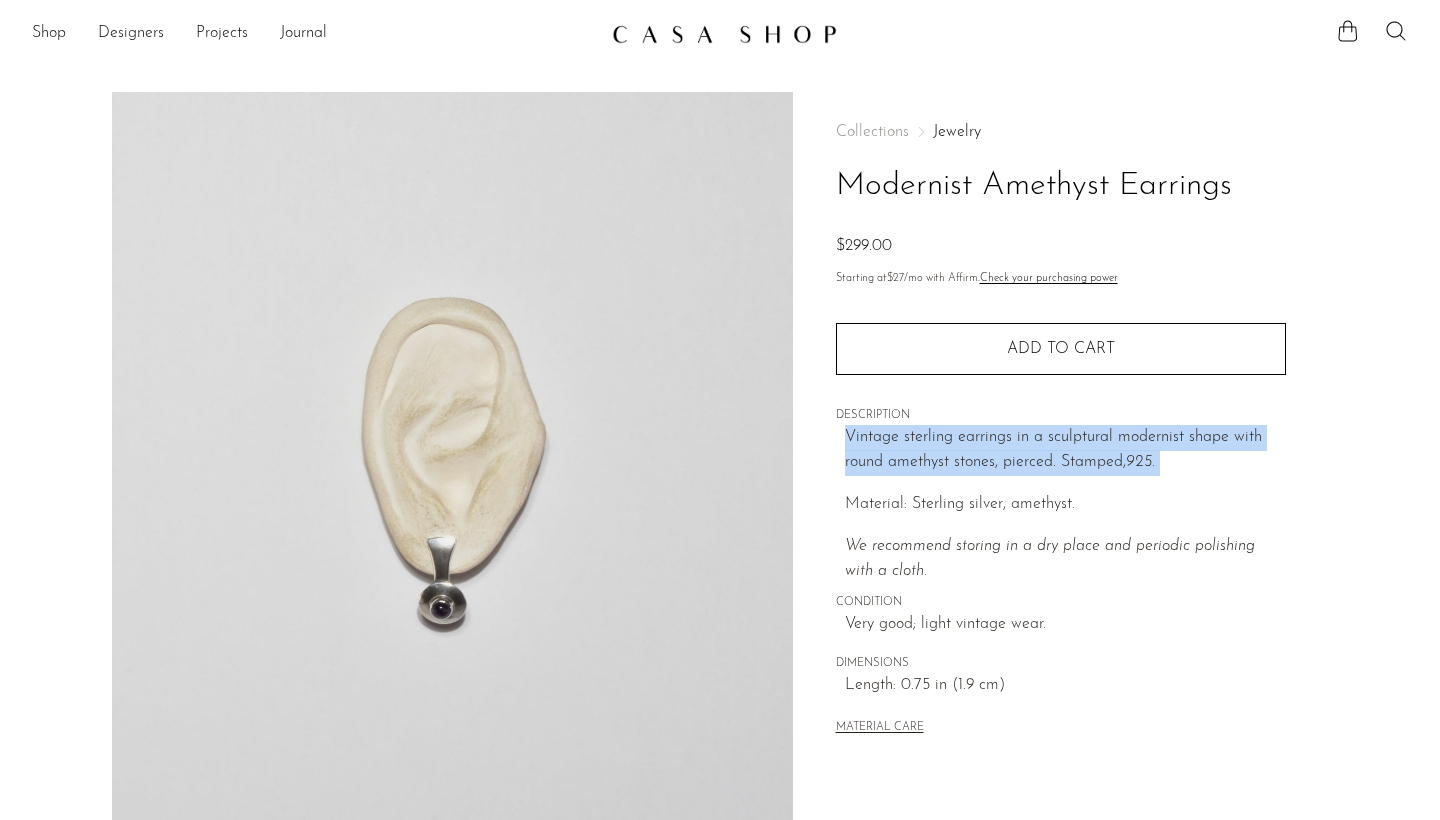 click on "Collections
Jewelry
Modernist Amethyst Earrings
$299.00
Starting at  $27 /mo with Affirm.  Check your purchasing power
Quantity
1
Add to cart" at bounding box center (1060, 563) 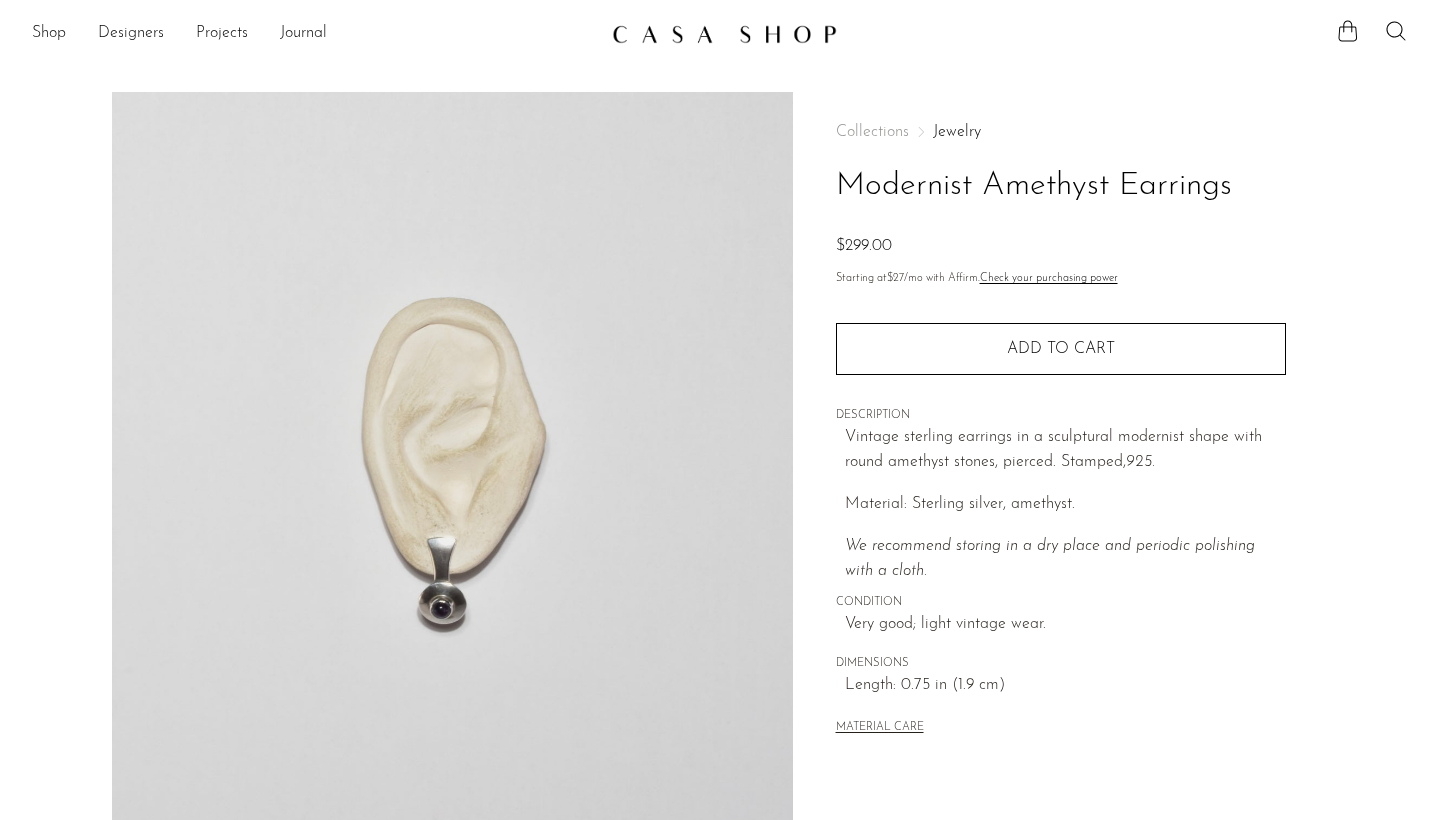 click on "Collections
Jewelry
Modernist Amethyst Earrings
$299.00
Starting at  $27 /mo with Affirm.  Check your purchasing power
Quantity
1
Add to cart" at bounding box center (1060, 563) 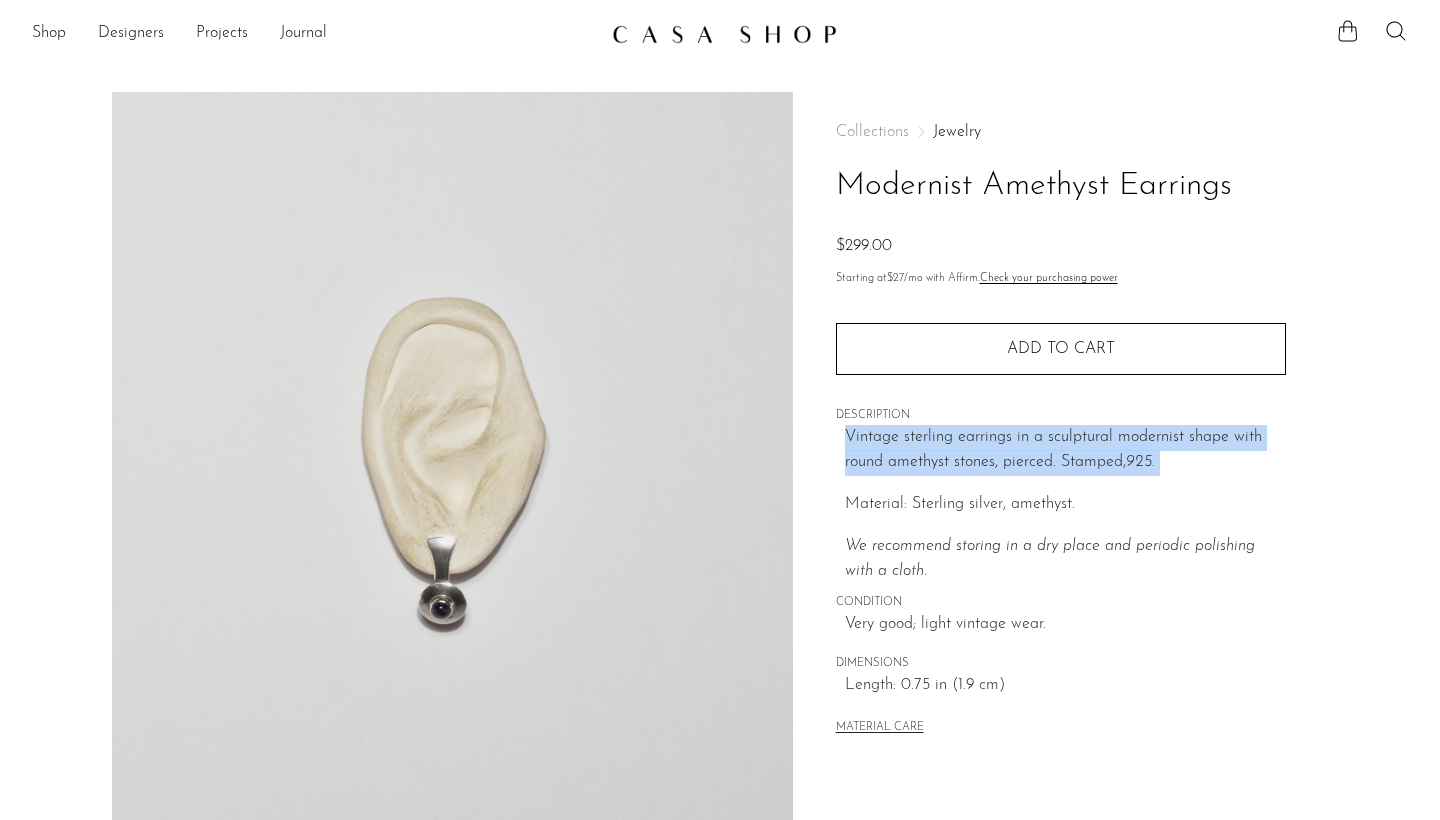 click on "Collections
Jewelry
Modernist Amethyst Earrings
$299.00
Starting at  $27 /mo with Affirm.  Check your purchasing power
Quantity
1
Add to cart" at bounding box center [1060, 563] 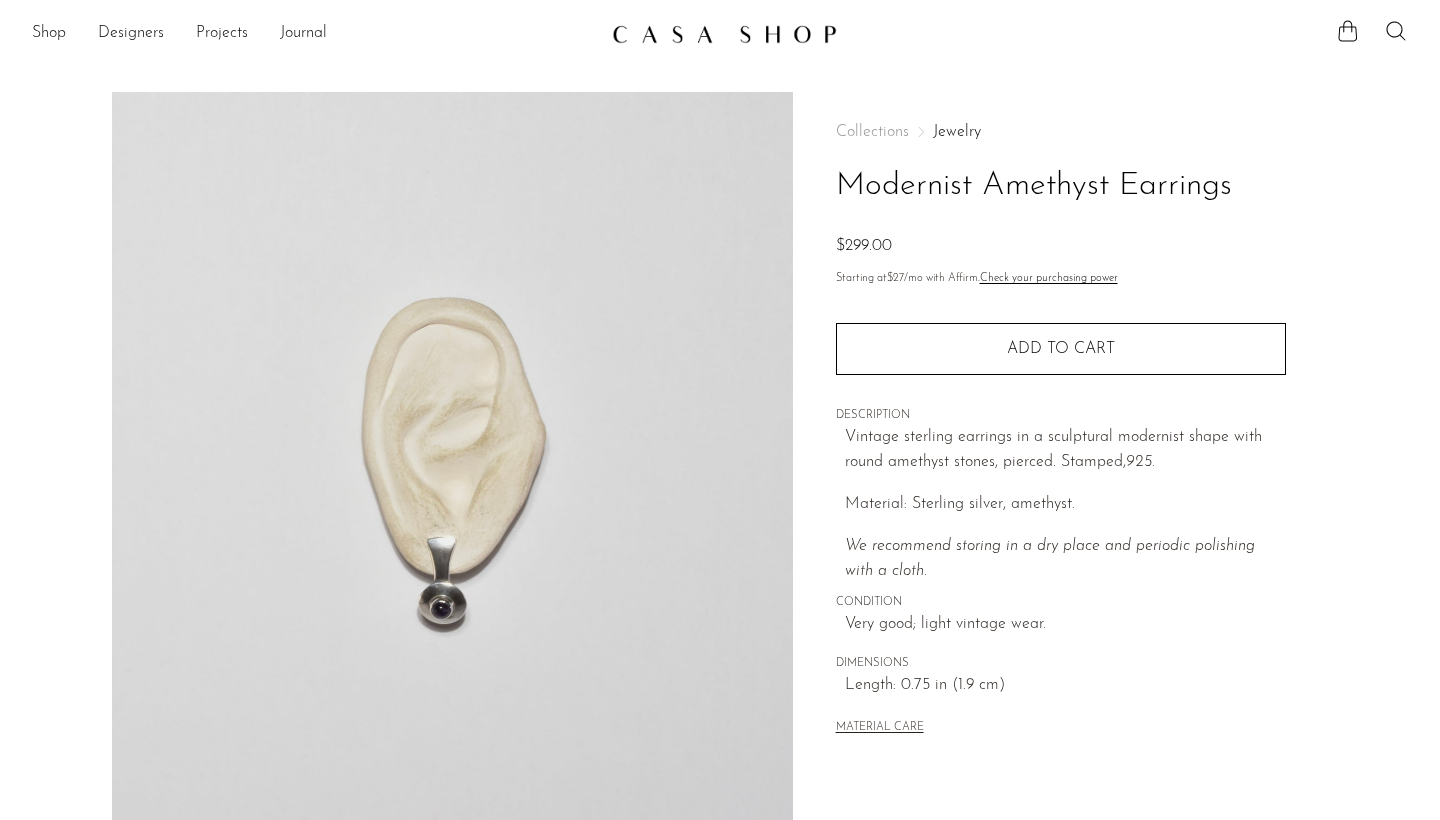 click on "Collections
Jewelry
Modernist Amethyst Earrings
$299.00
Starting at  $27 /mo with Affirm.  Check your purchasing power
Quantity
1
Add to cart" at bounding box center [1060, 563] 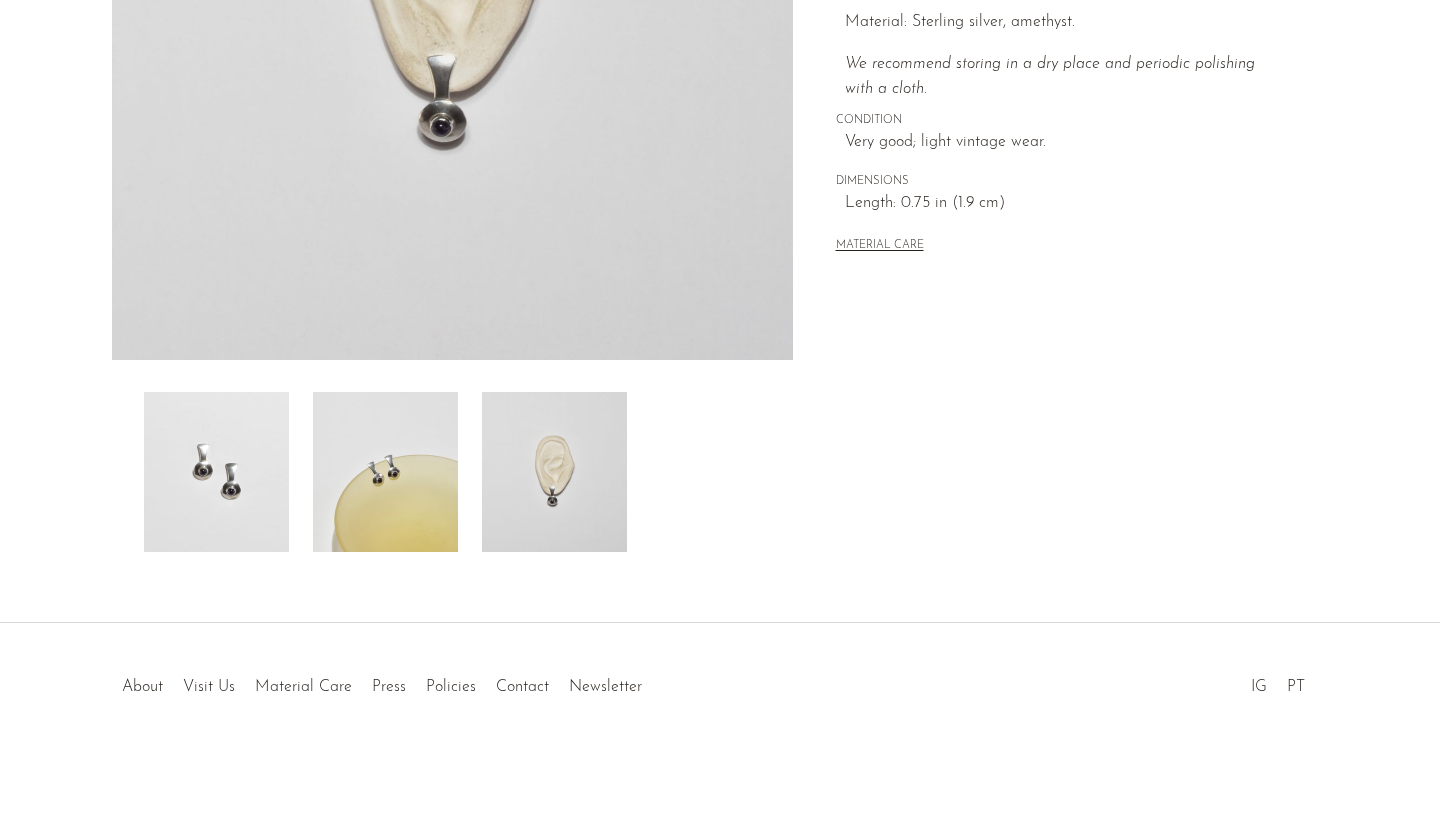 scroll, scrollTop: 482, scrollLeft: 0, axis: vertical 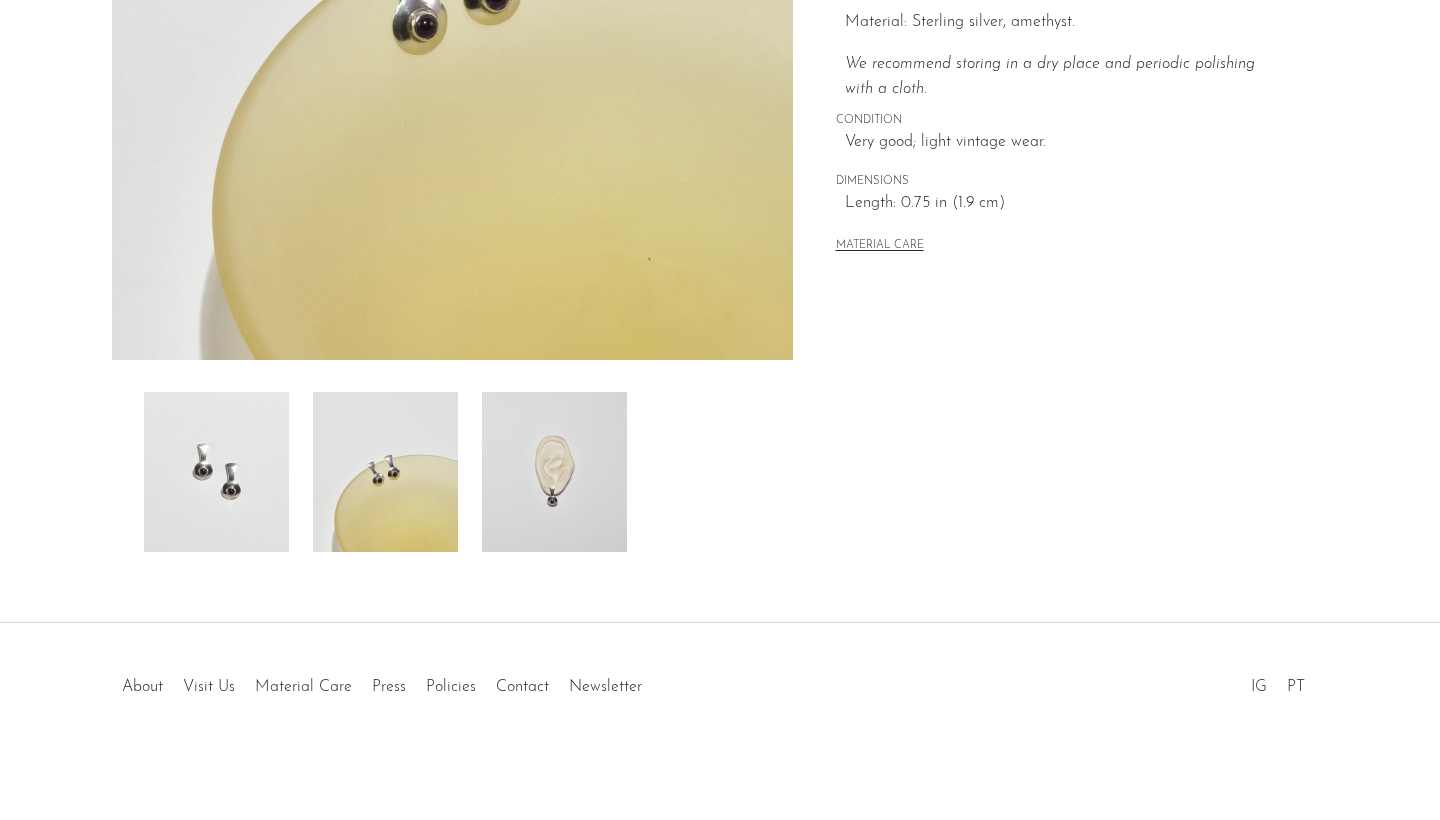 click at bounding box center (385, 472) 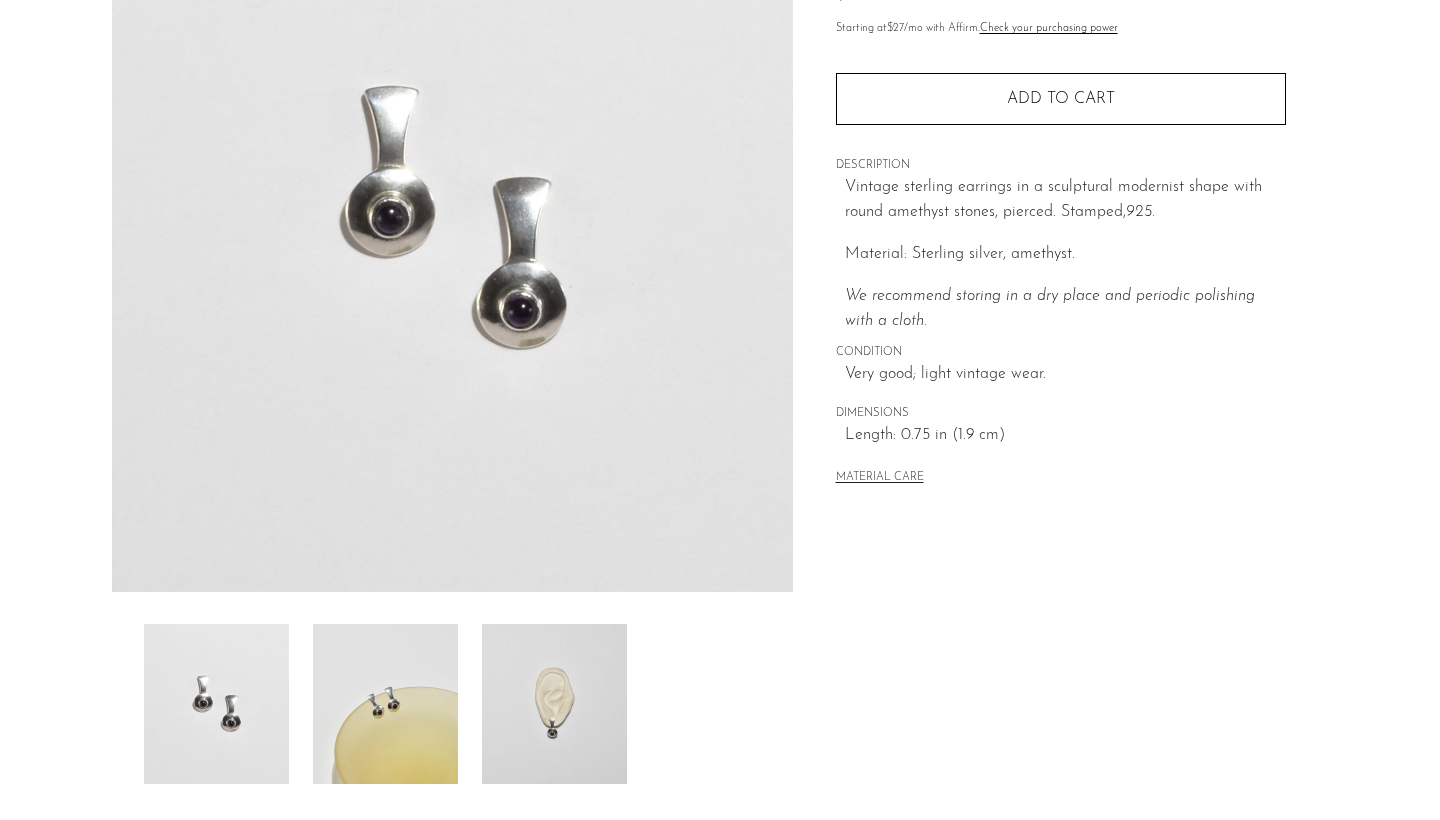 scroll, scrollTop: 20, scrollLeft: 0, axis: vertical 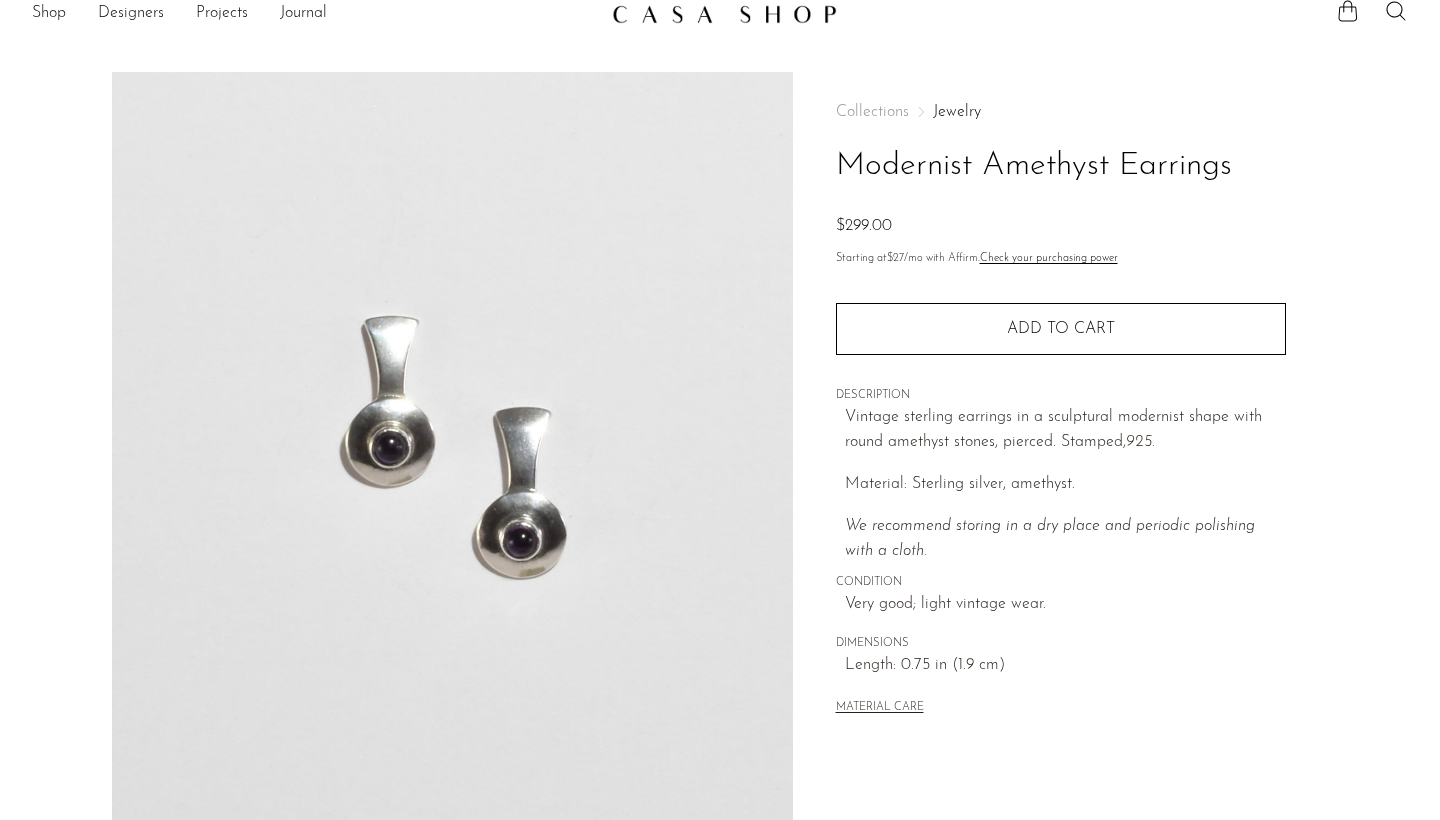 click on "Vintage sterling earrings in a sculptural modernist shape with round amethyst stones, pierced. Stamped,  925." at bounding box center (1065, 430) 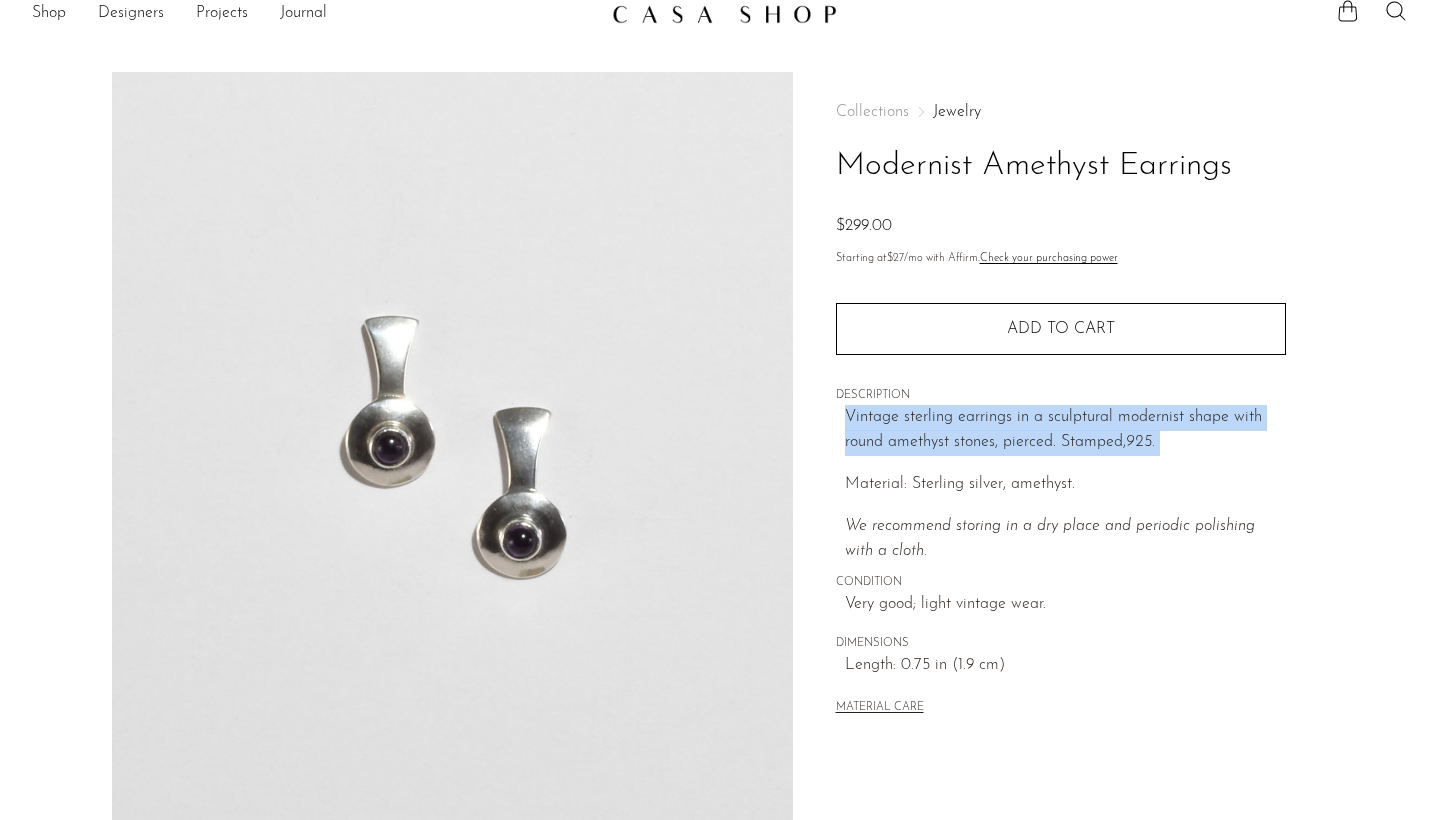 click on "Vintage sterling earrings in a sculptural modernist shape with round amethyst stones, pierced. Stamped,  925." at bounding box center (1065, 430) 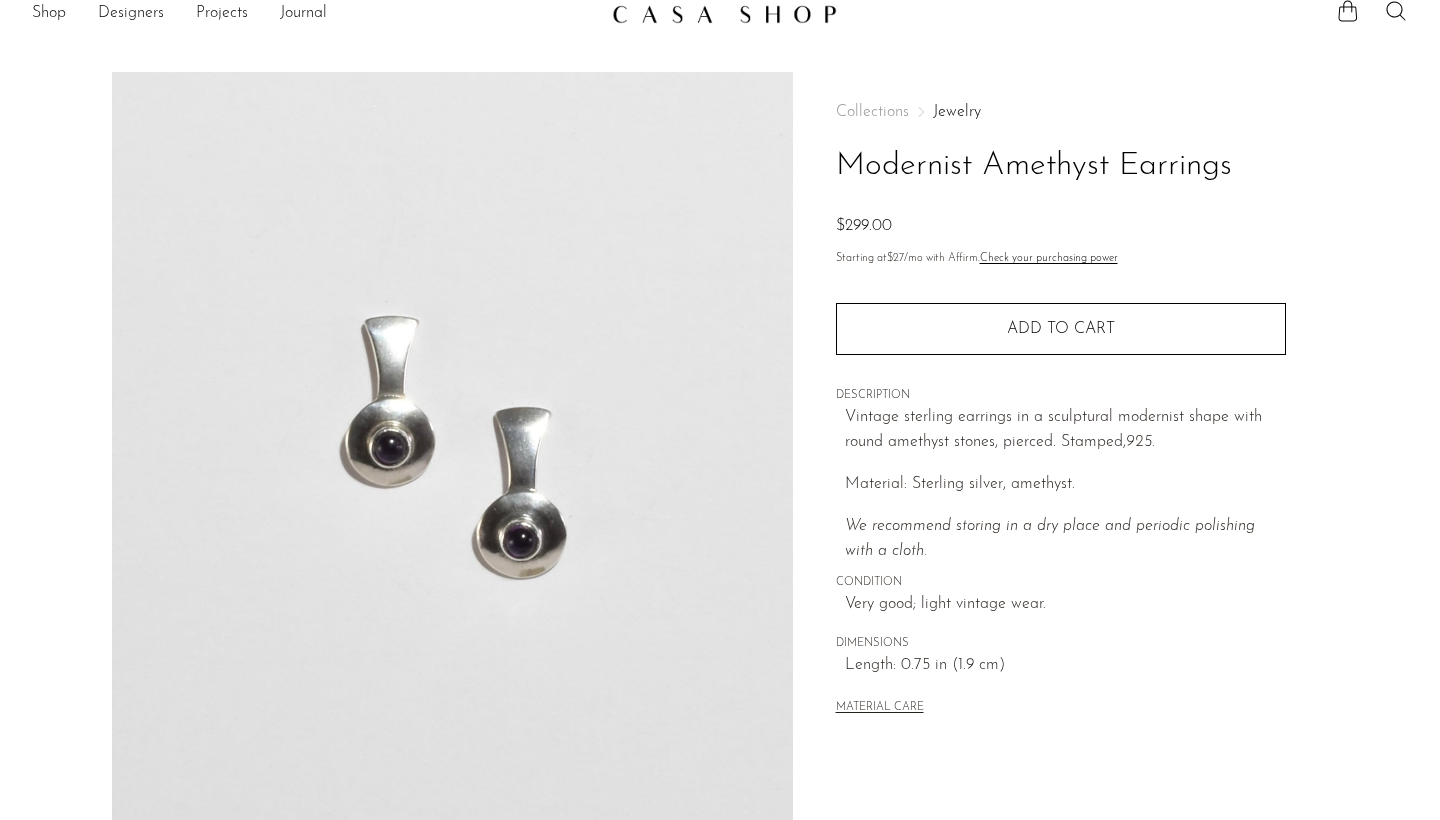 click on "Vintage sterling earrings in a sculptural modernist shape with round amethyst stones, pierced. Stamped,  925." at bounding box center [1065, 430] 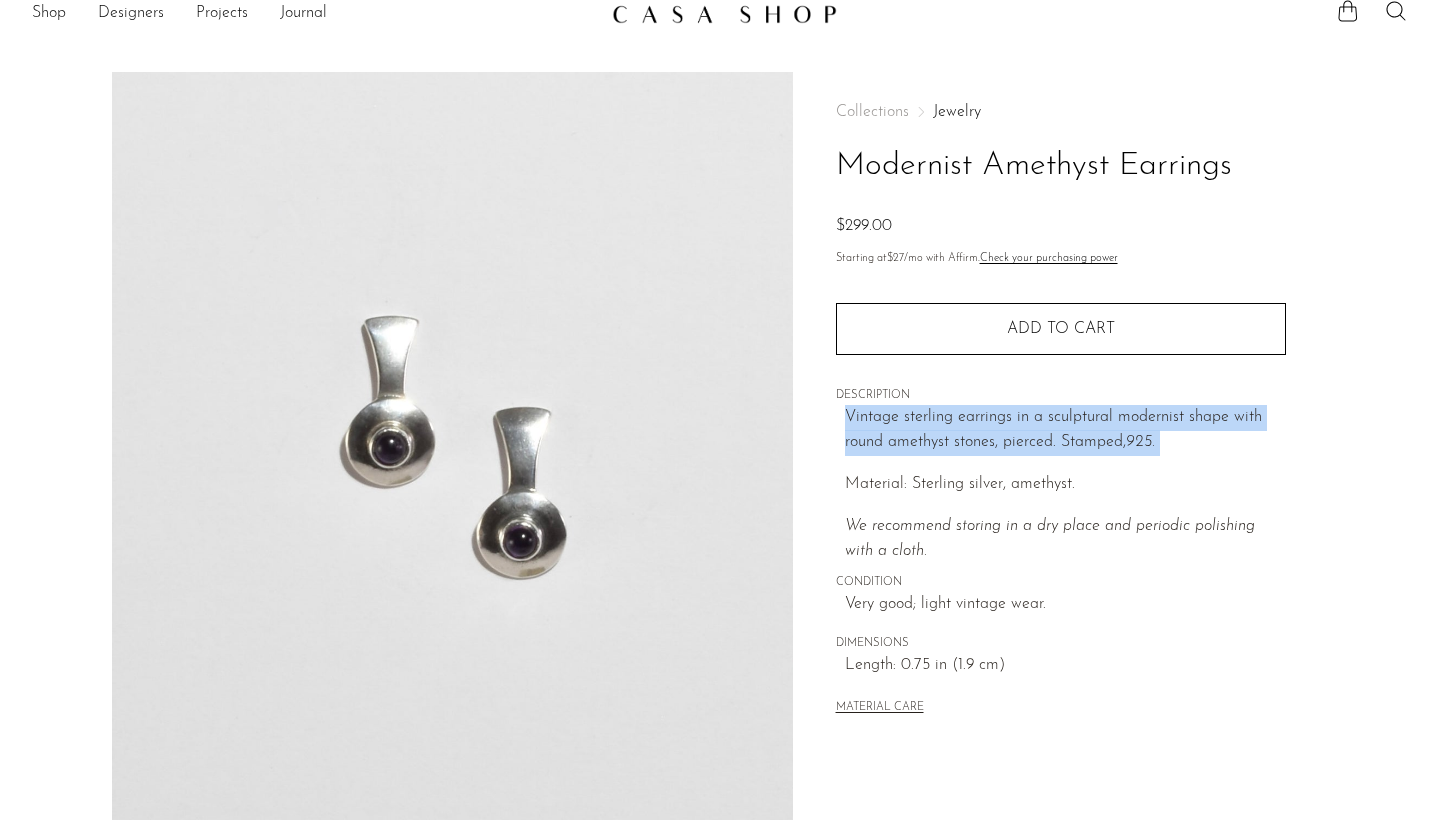 click on "Vintage sterling earrings in a sculptural modernist shape with round amethyst stones, pierced. Stamped,  925." at bounding box center (1065, 430) 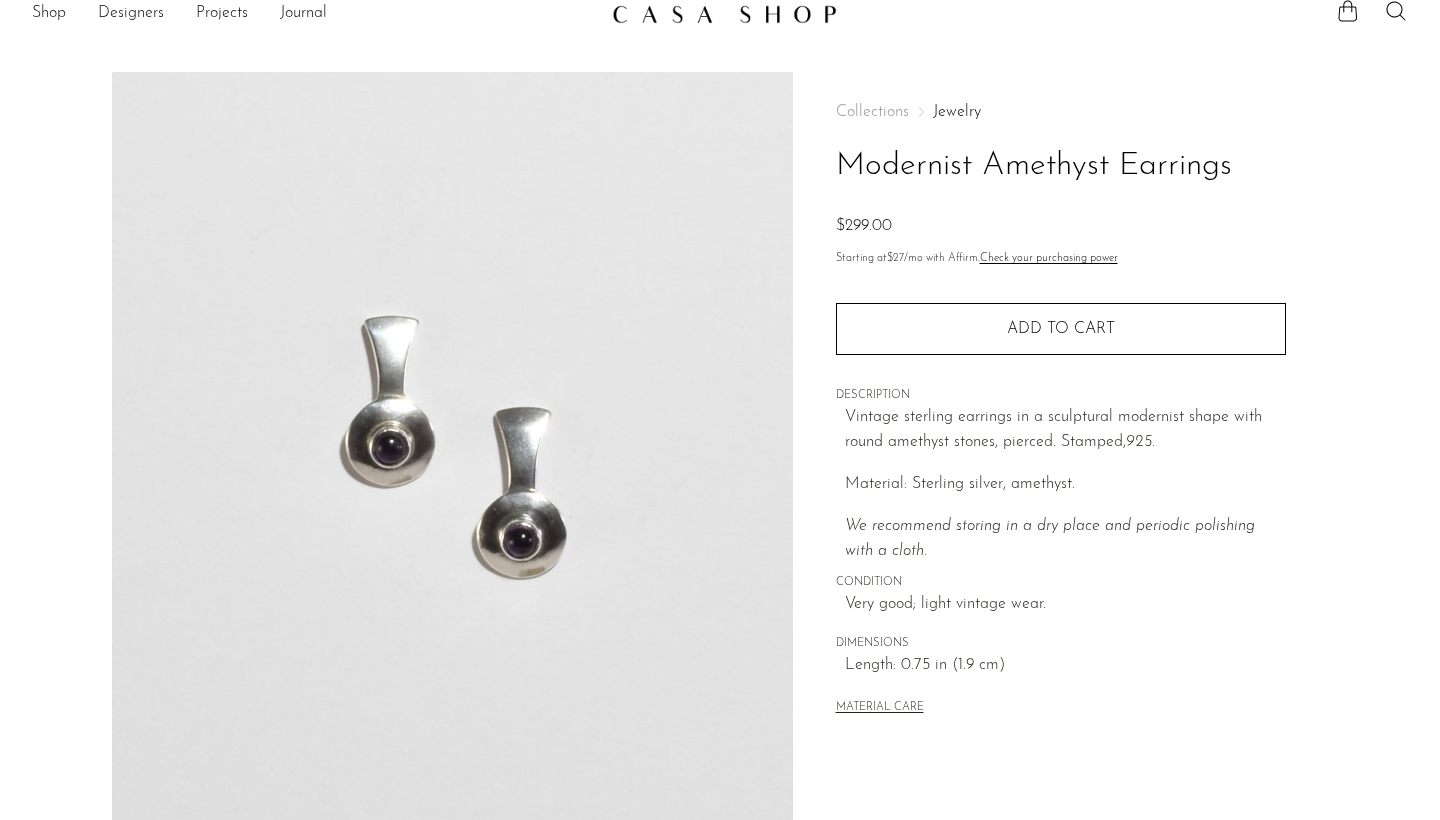 click on "Vintage sterling earrings in a sculptural modernist shape with round amethyst stones, pierced. Stamped,  925." at bounding box center (1065, 430) 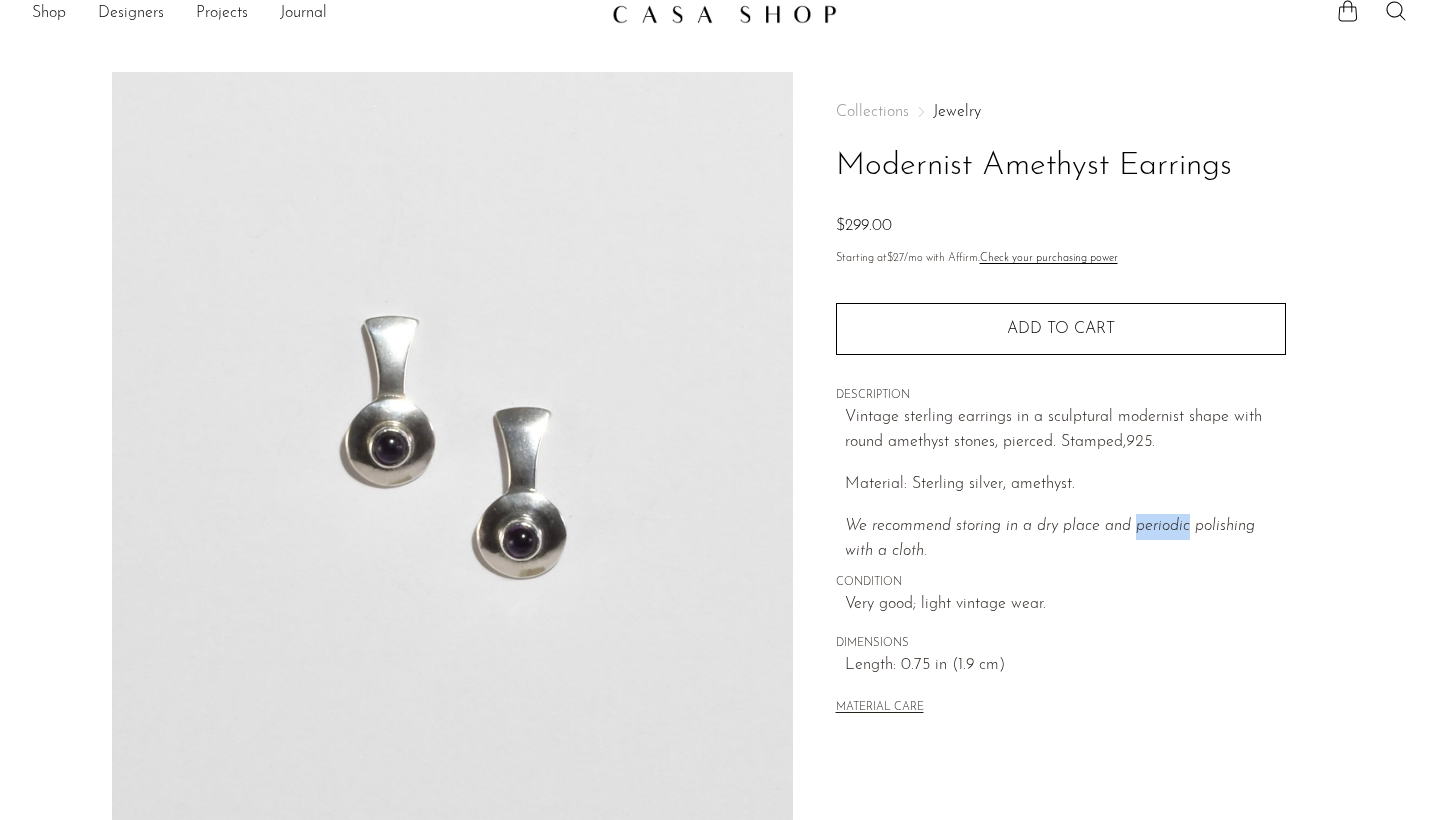 click on "We recommend storing in a dry place and periodic polishing with a cloth." at bounding box center (1050, 539) 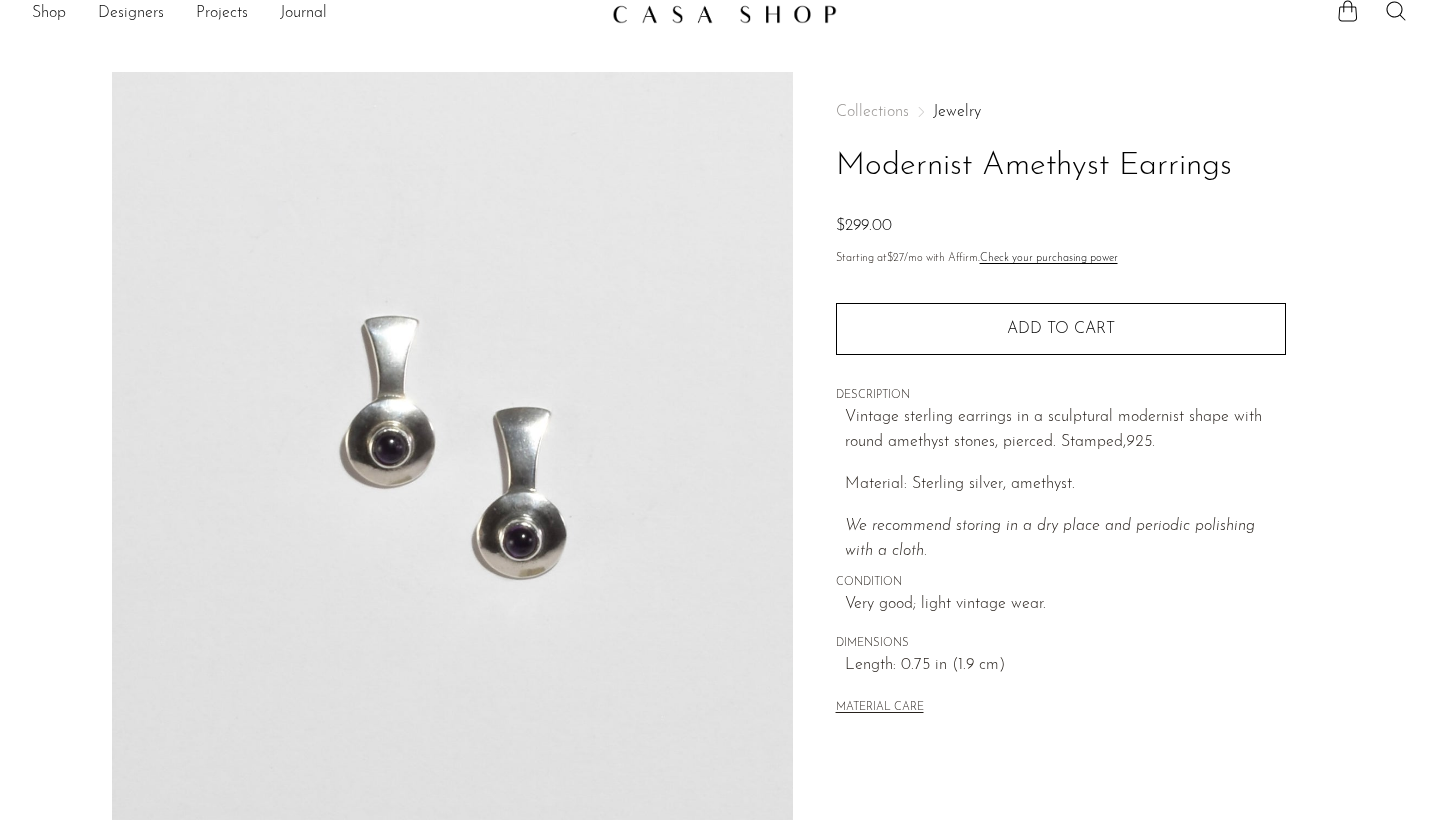 click on "We recommend storing in a dry place and periodic polishing with a cloth." at bounding box center [1050, 539] 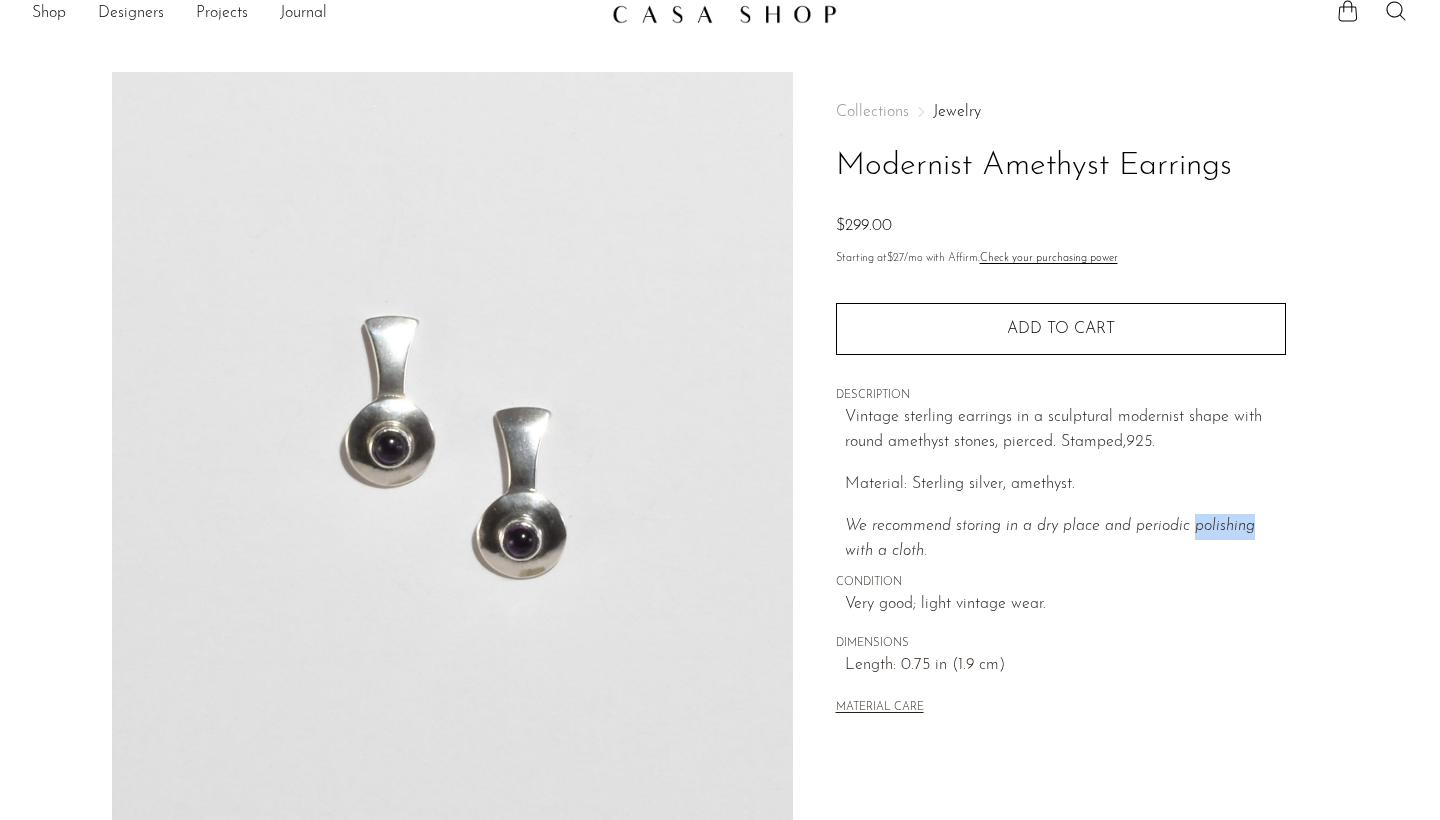 click on "We recommend storing in a dry place and periodic polishing with a cloth." at bounding box center [1050, 539] 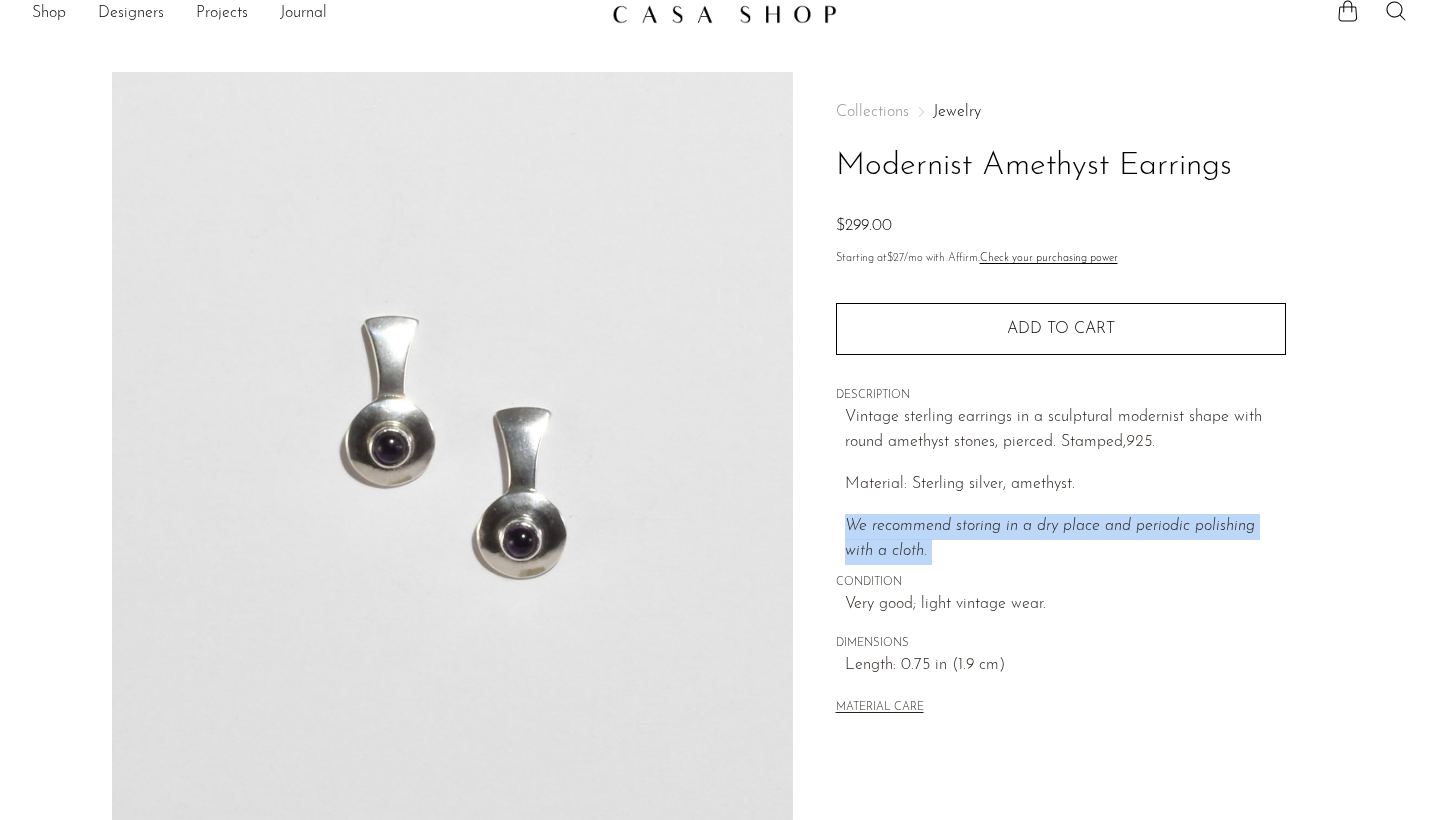 click on "Very good; light vintage wear." at bounding box center (1065, 605) 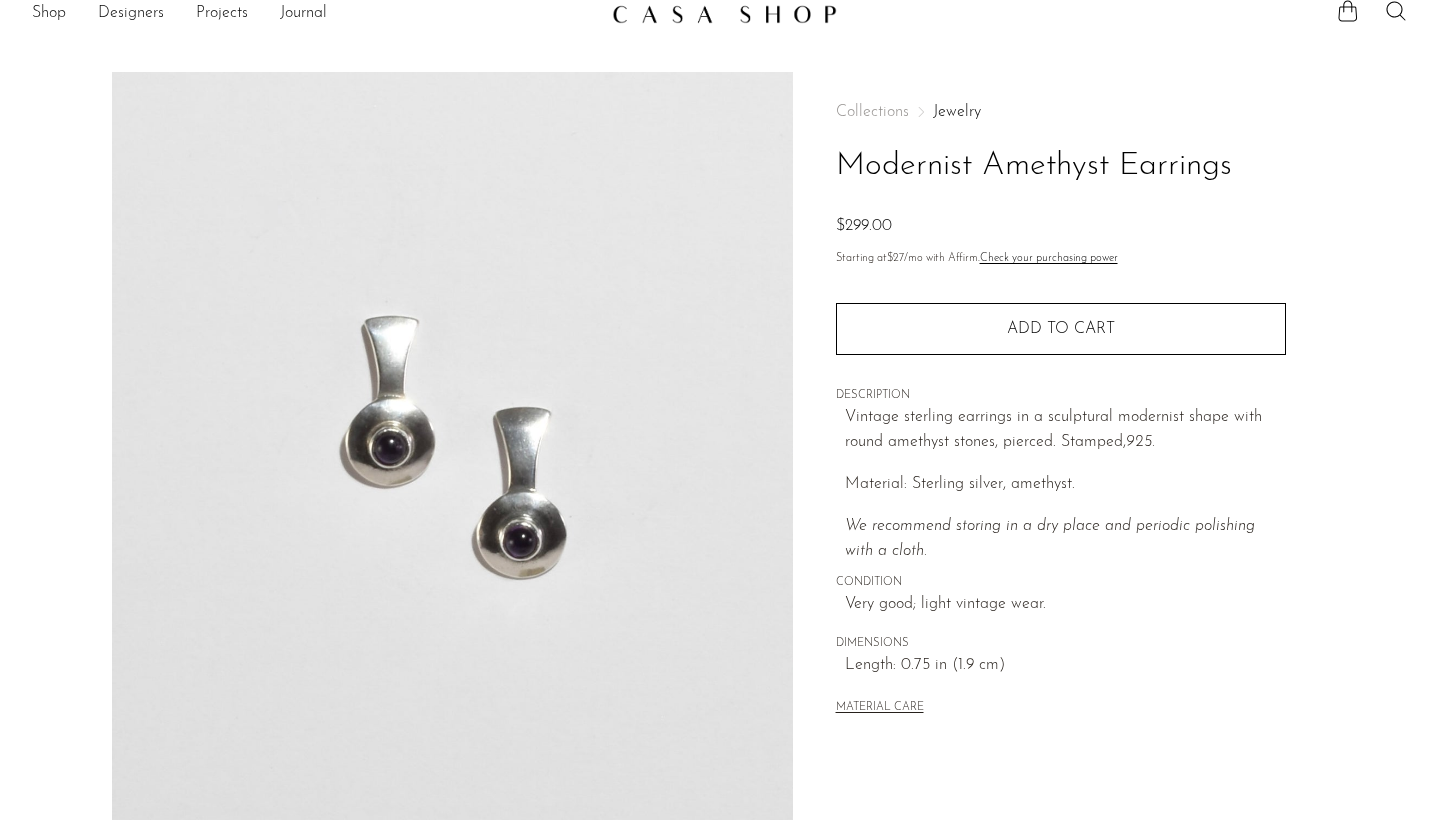 click on "Very good; light vintage wear." at bounding box center (1065, 605) 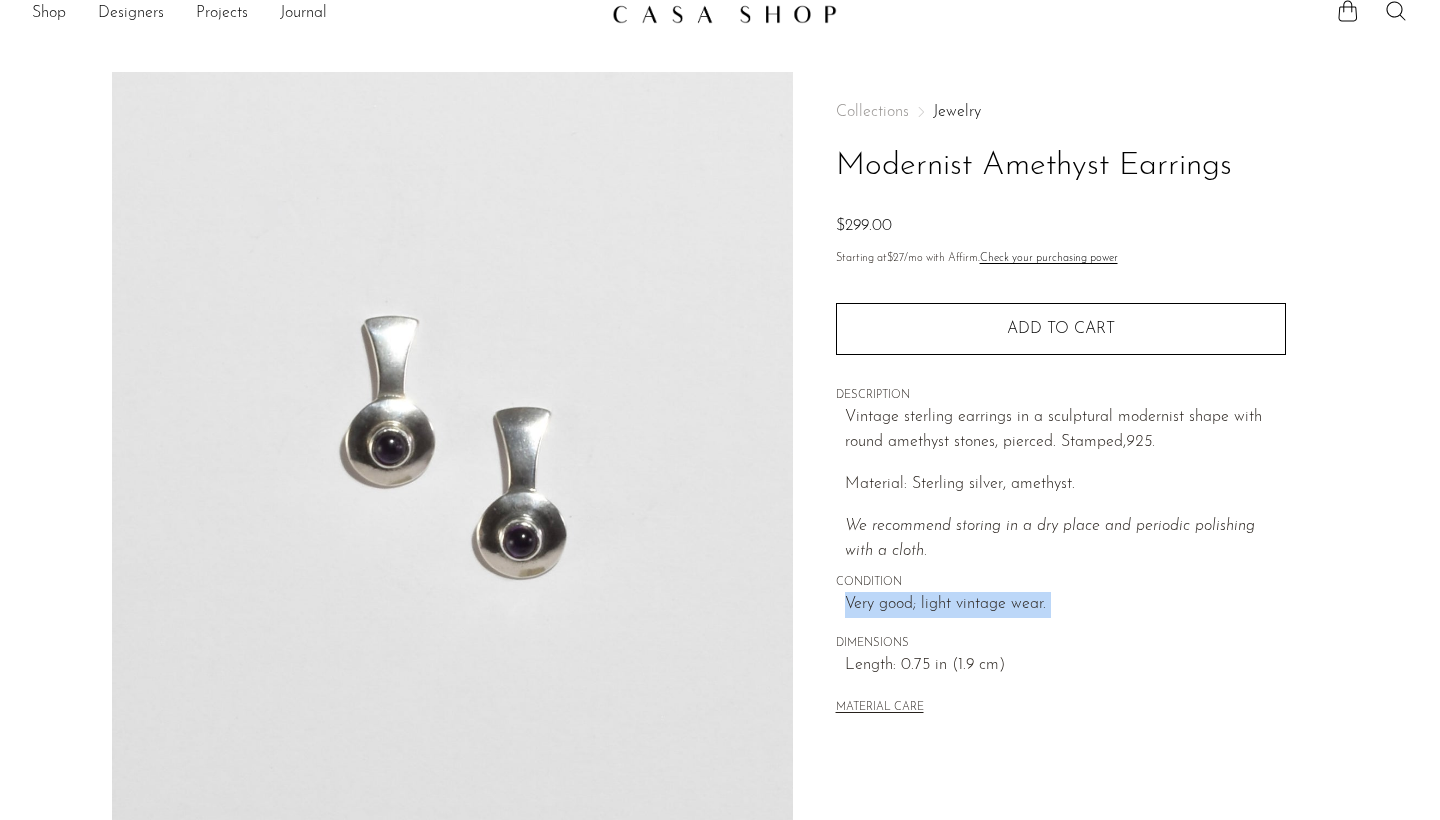 click on "Very good; light vintage wear." at bounding box center (1065, 605) 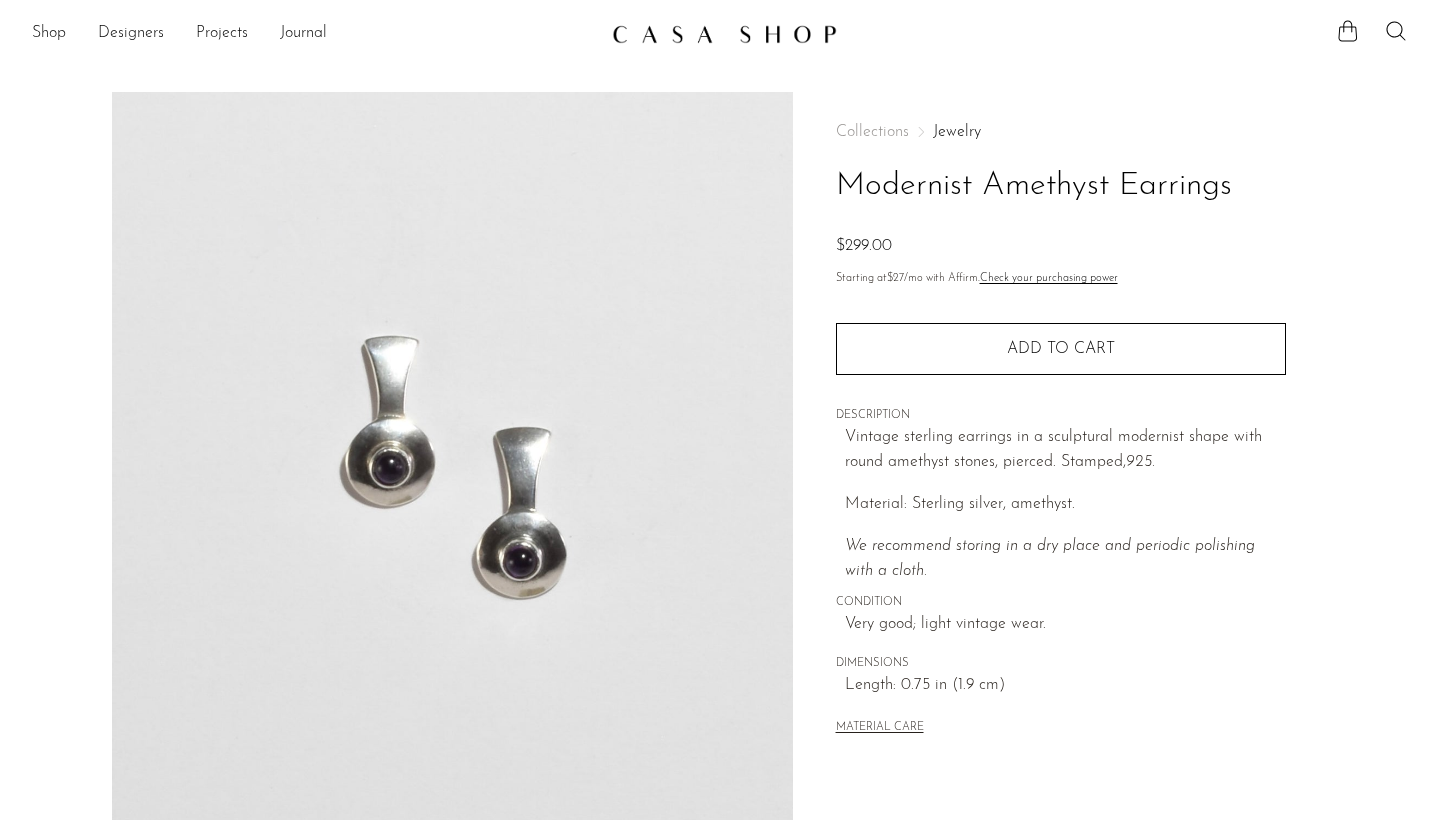 scroll, scrollTop: 0, scrollLeft: 0, axis: both 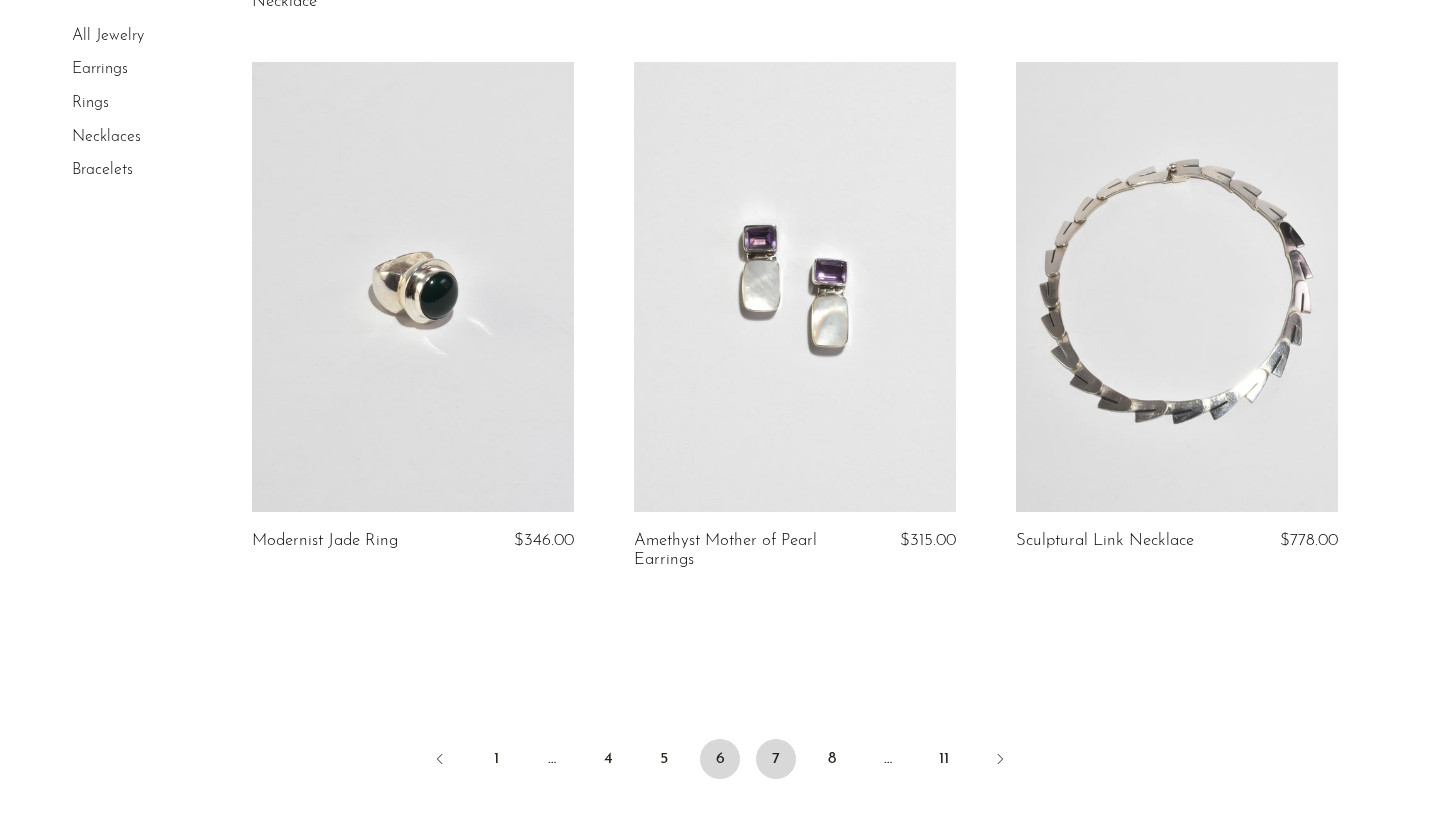 click on "7" at bounding box center (776, 759) 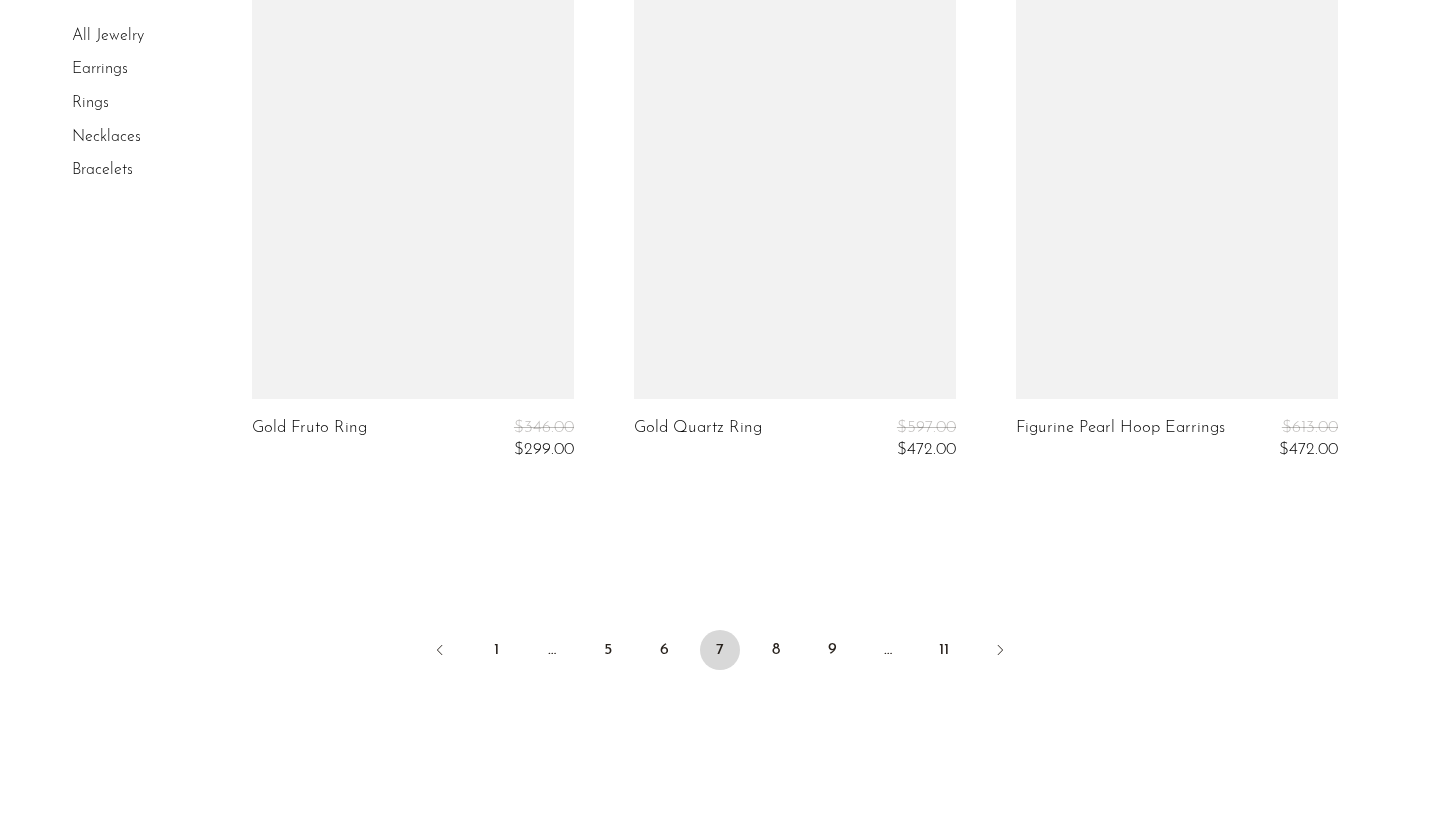 scroll, scrollTop: 6389, scrollLeft: 0, axis: vertical 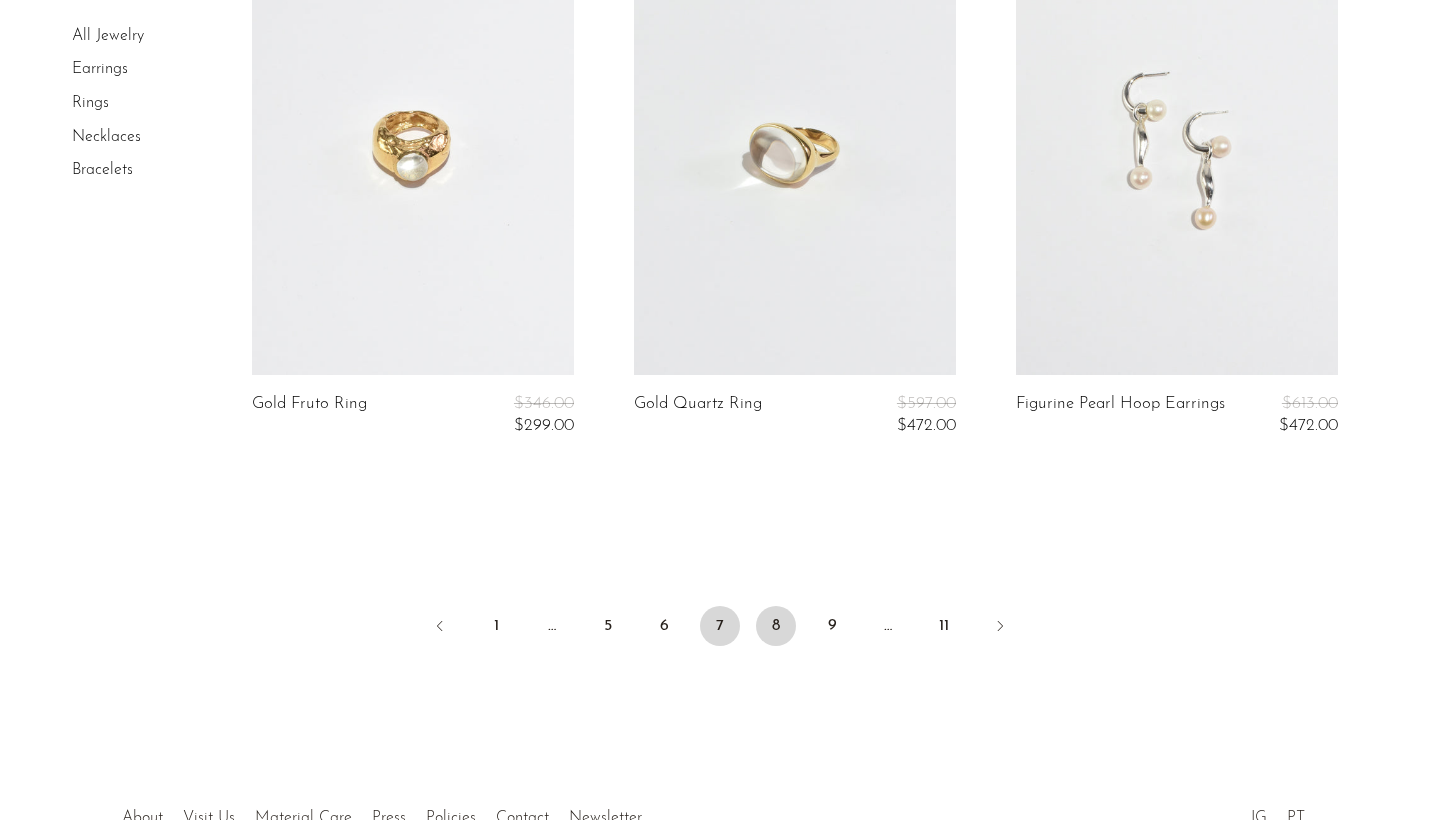 click on "8" at bounding box center (776, 626) 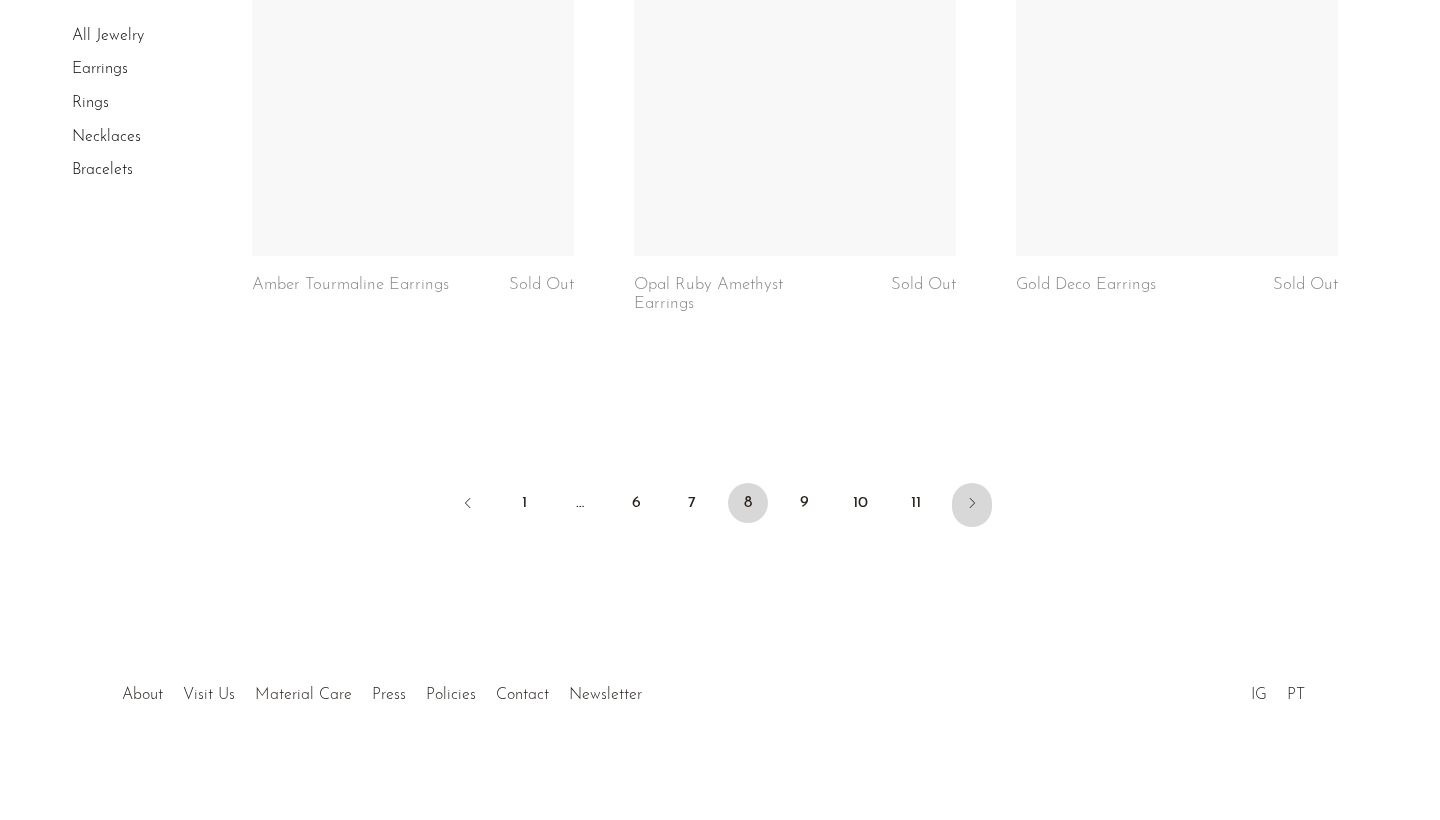 scroll, scrollTop: 6472, scrollLeft: 0, axis: vertical 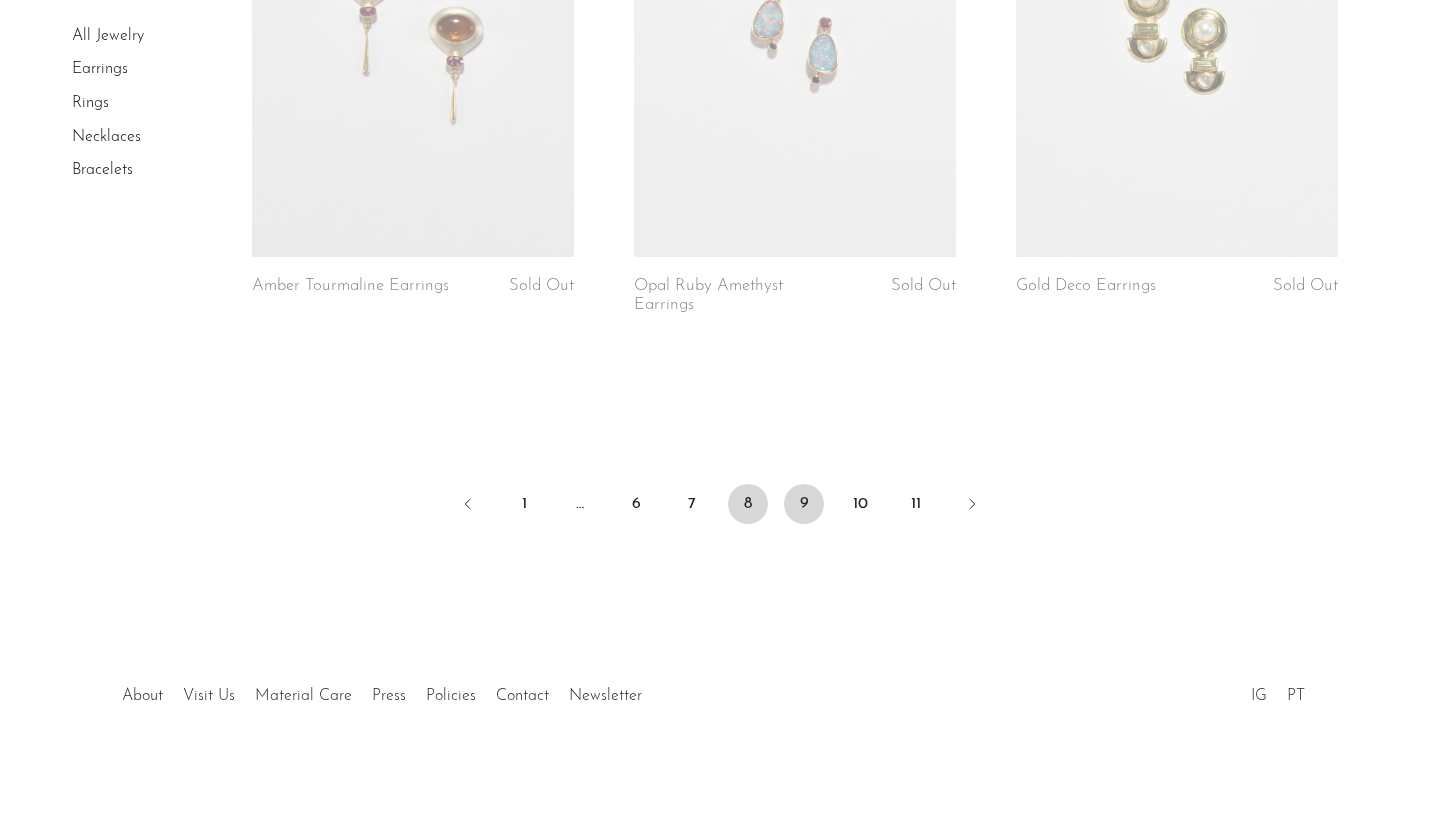 click on "9" at bounding box center [804, 504] 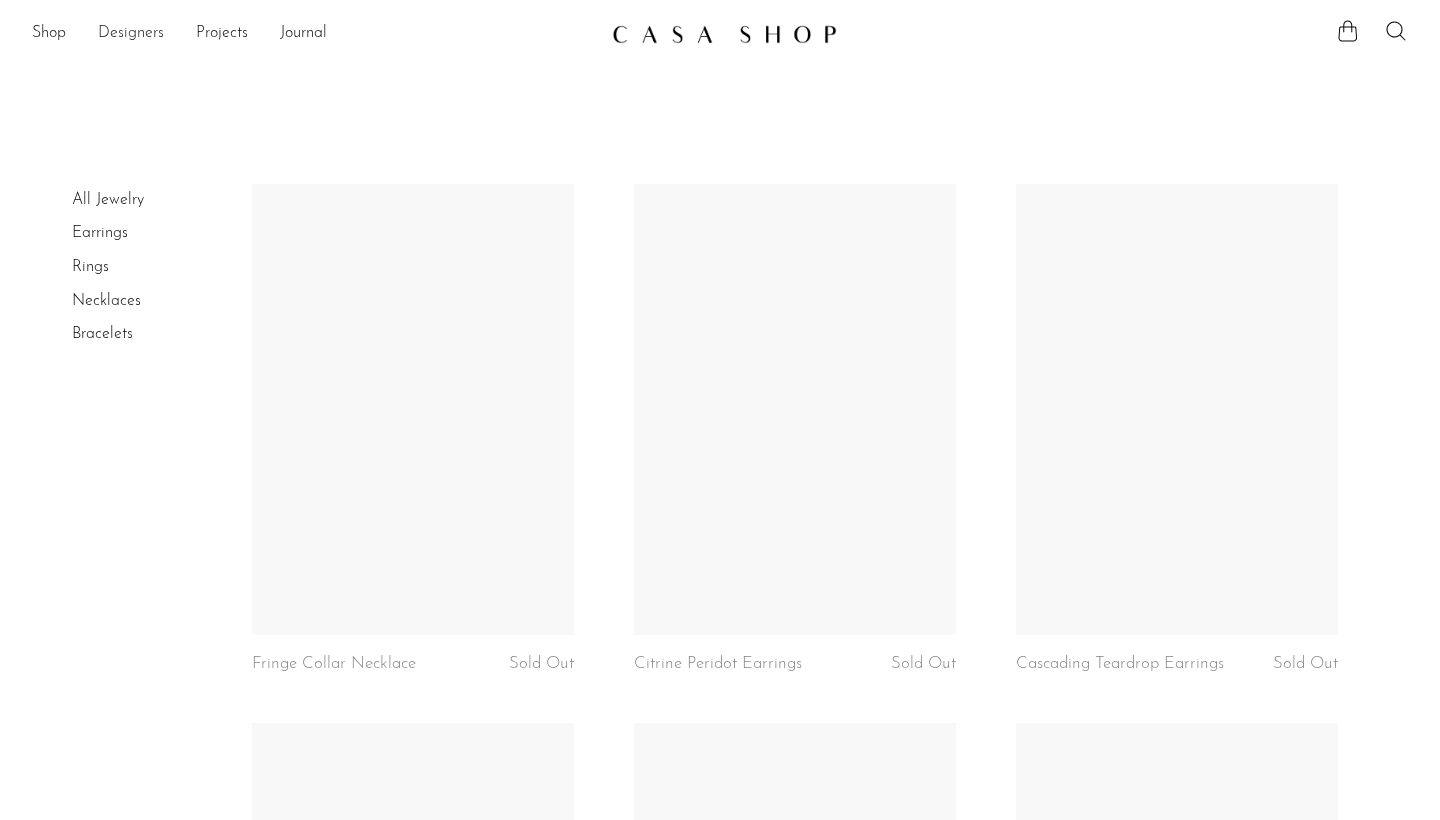 scroll, scrollTop: 0, scrollLeft: 0, axis: both 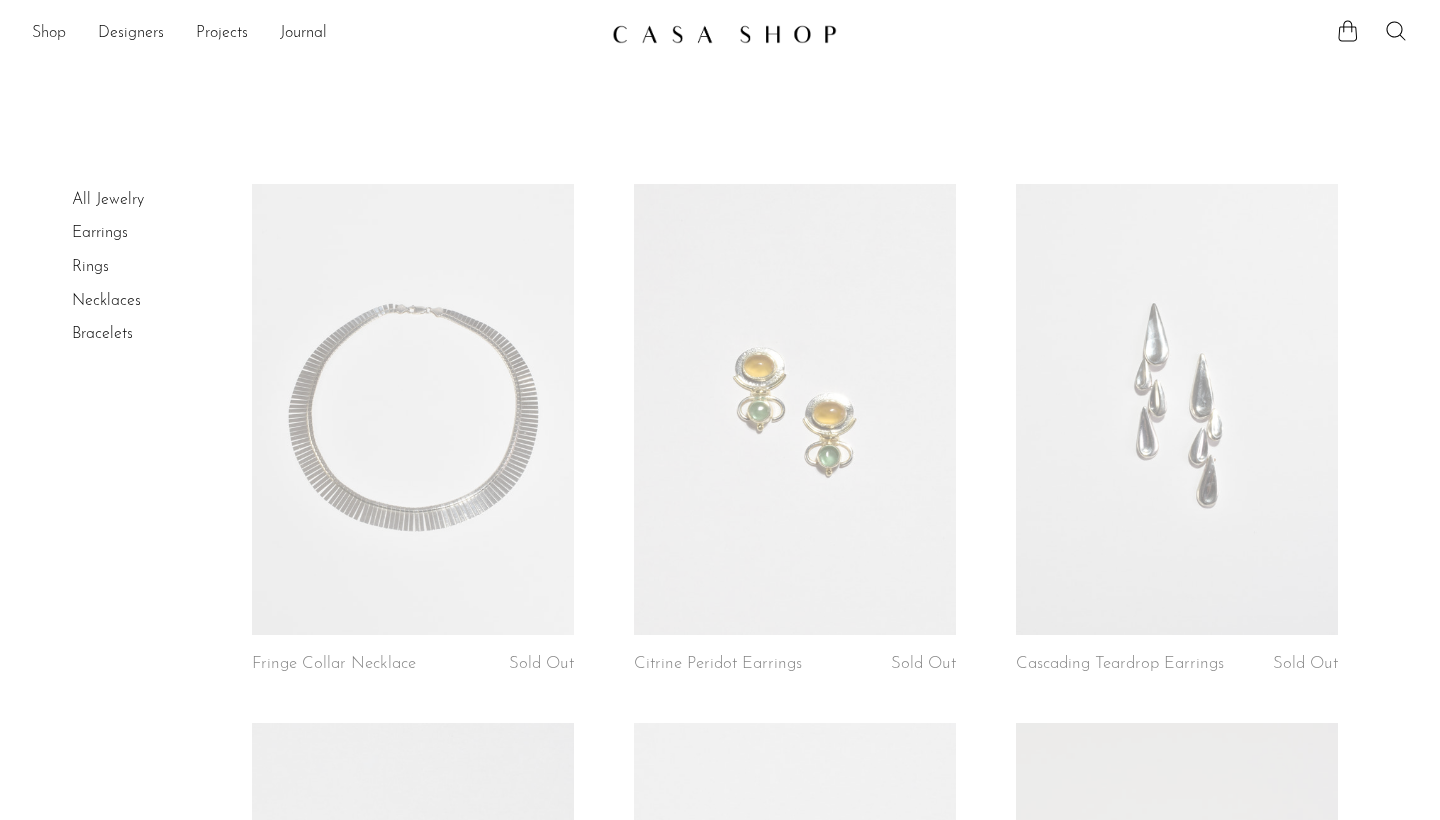 click on "Shop" at bounding box center (49, 34) 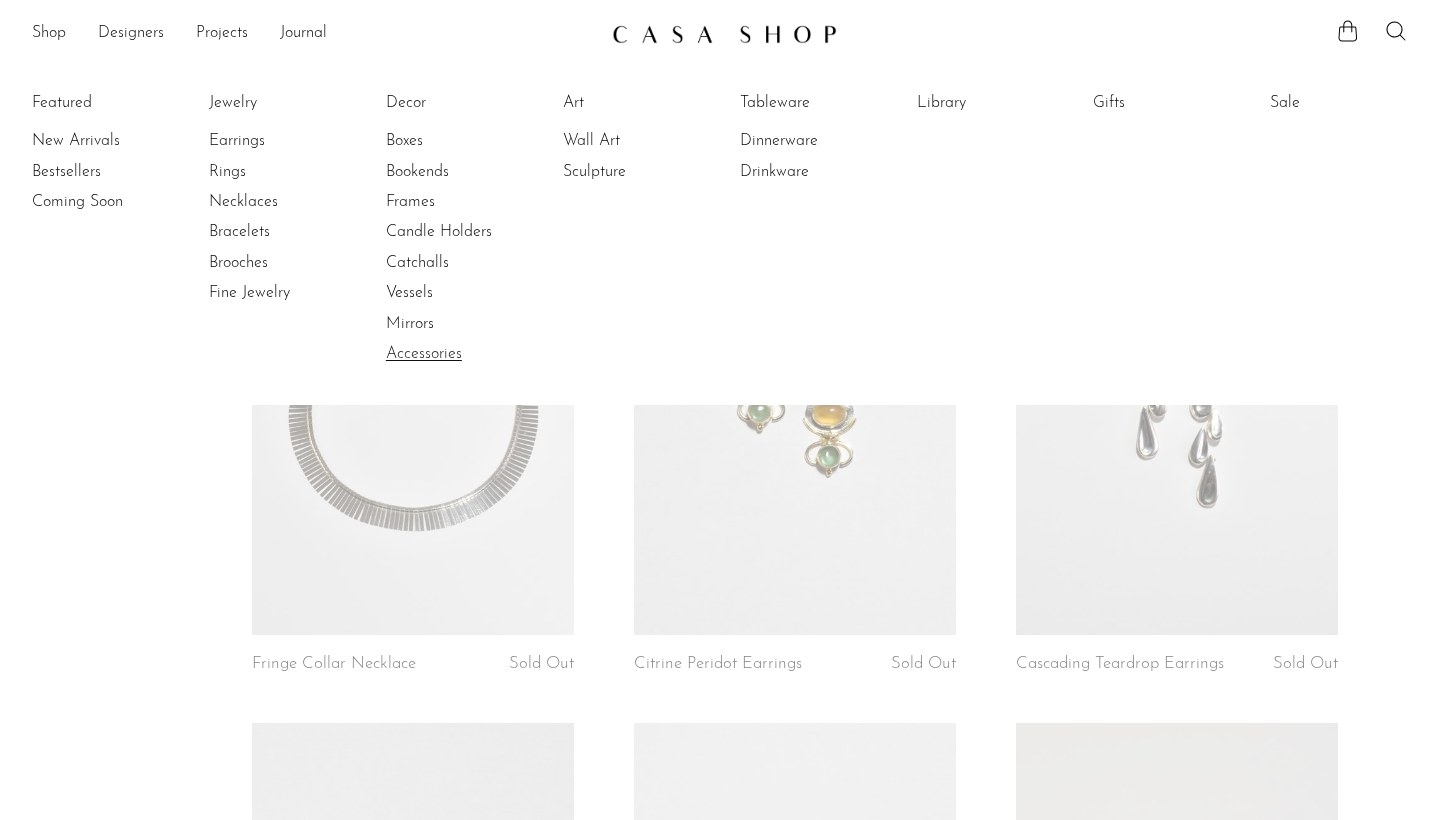 click on "Accessories" at bounding box center (461, 354) 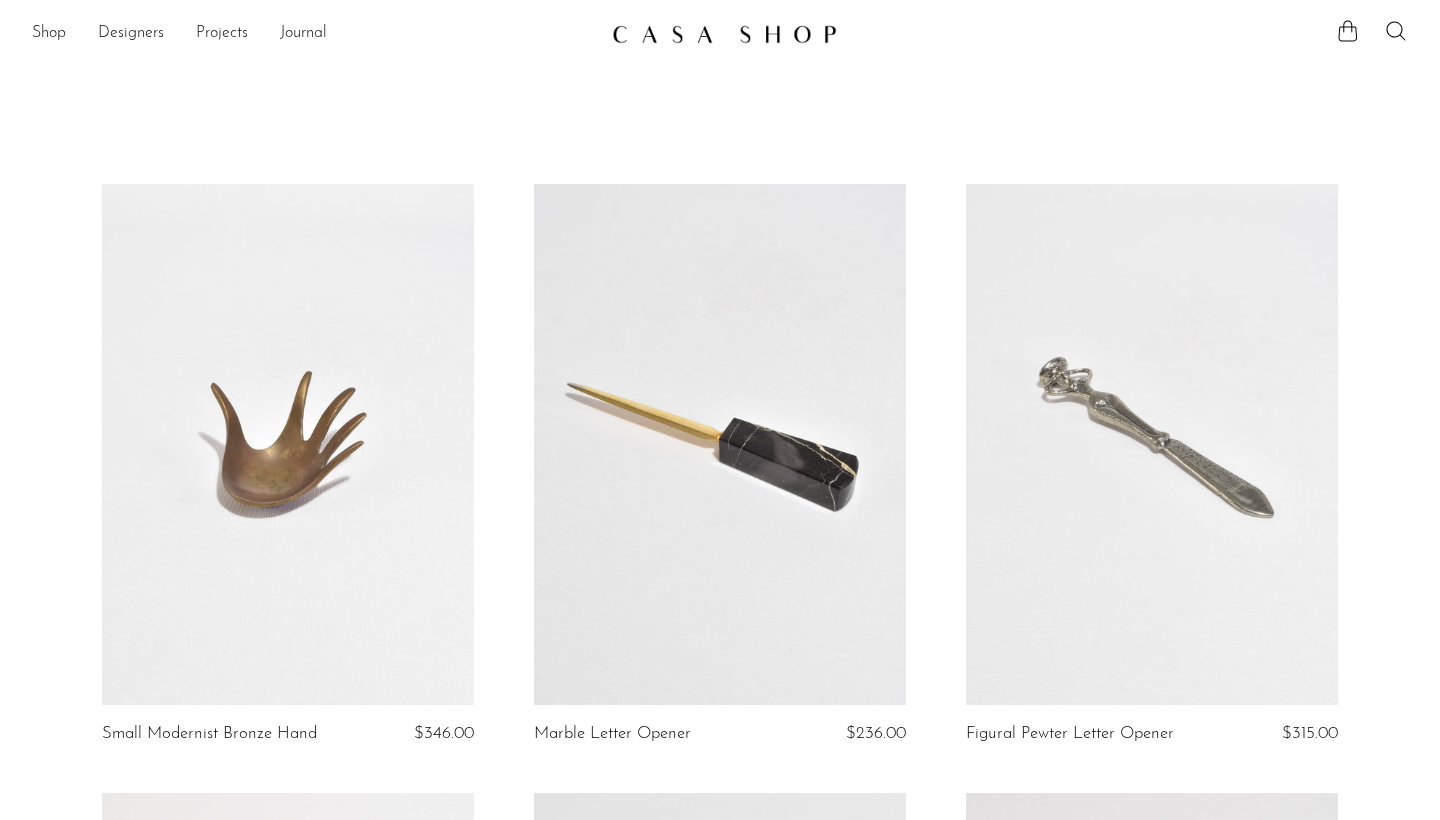 scroll, scrollTop: 0, scrollLeft: 0, axis: both 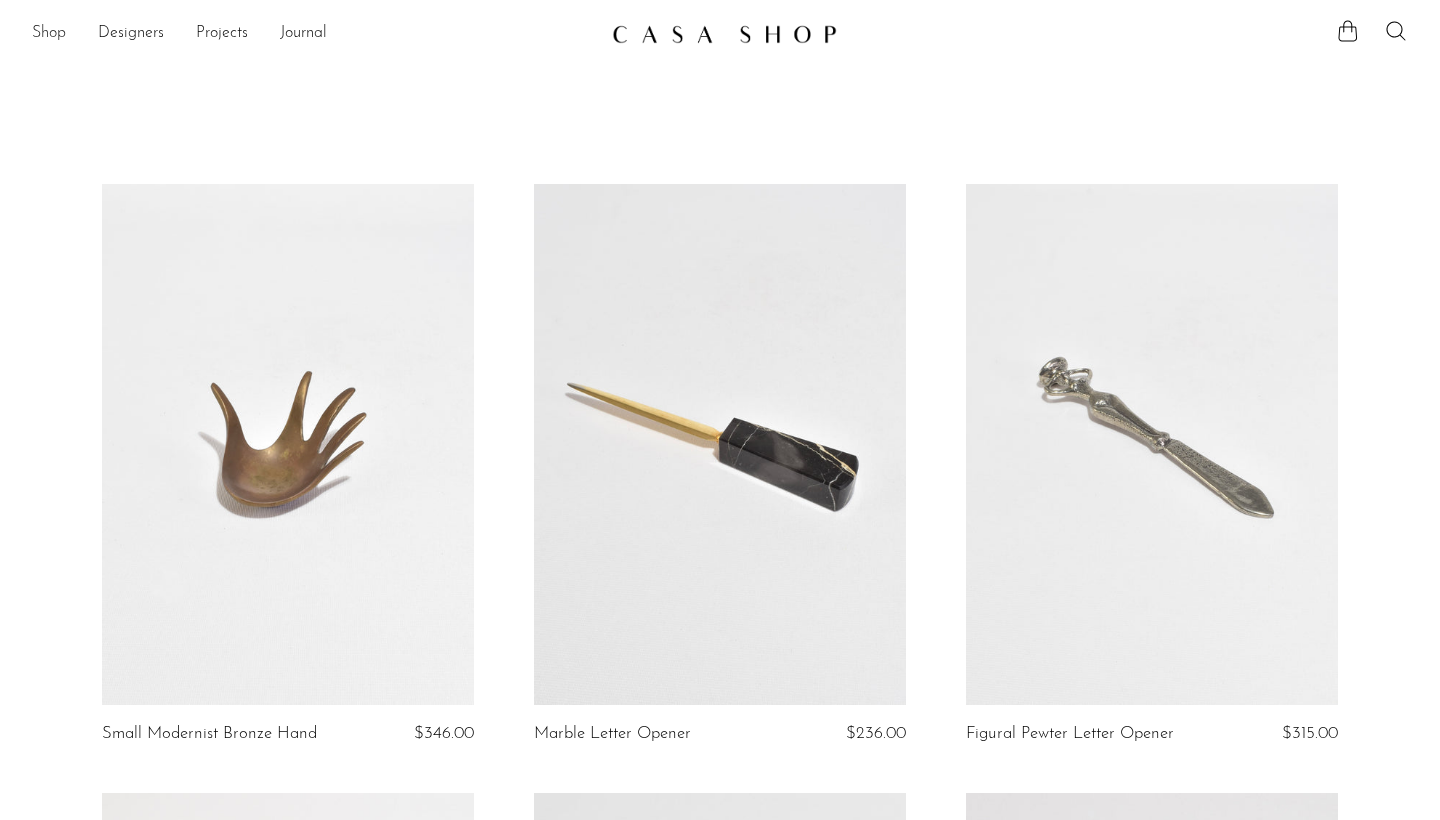 click on "Shop" at bounding box center [49, 34] 